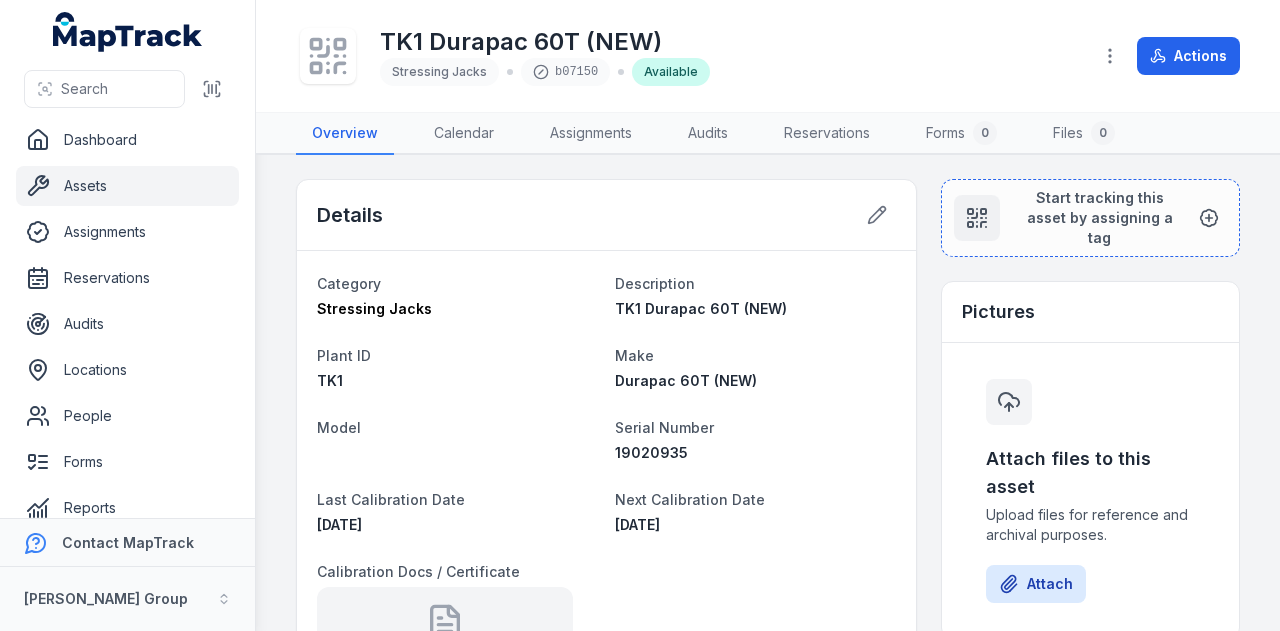 scroll, scrollTop: 0, scrollLeft: 0, axis: both 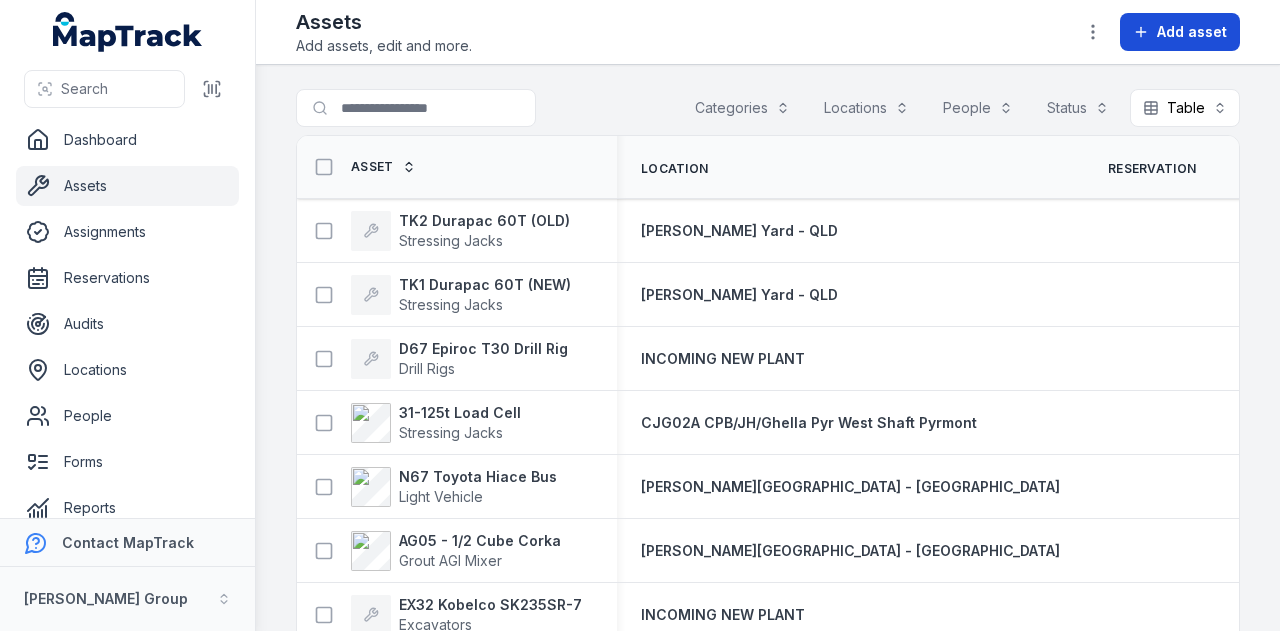 click on "Add asset" at bounding box center (1192, 32) 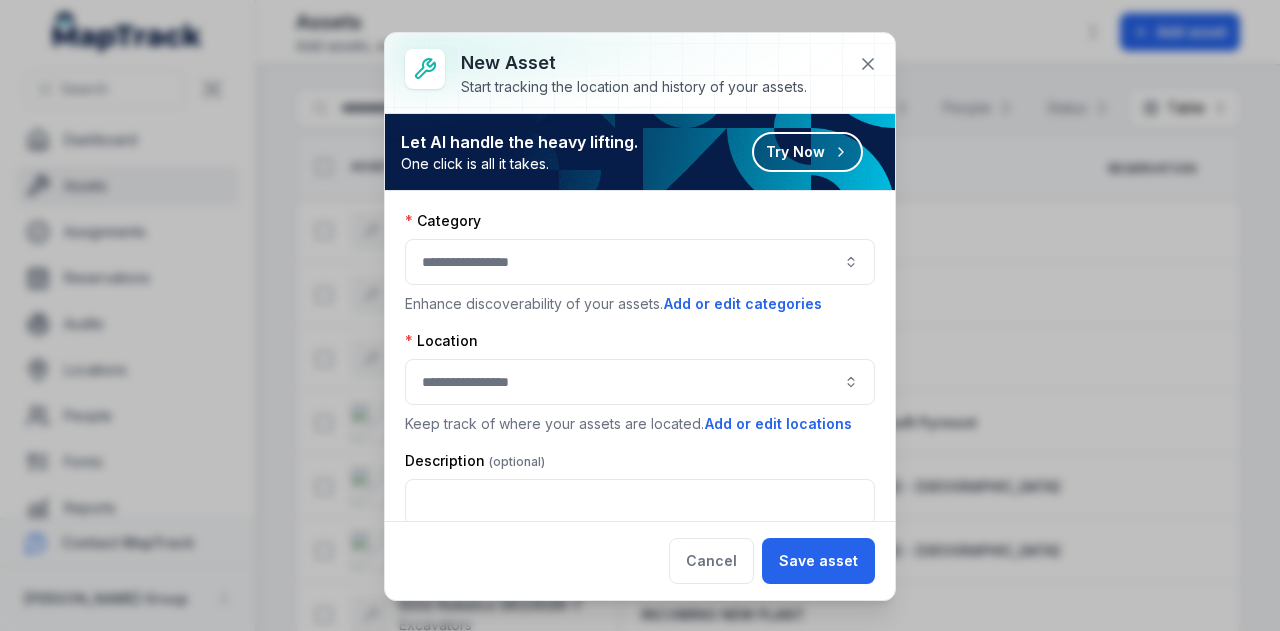 click at bounding box center [640, 262] 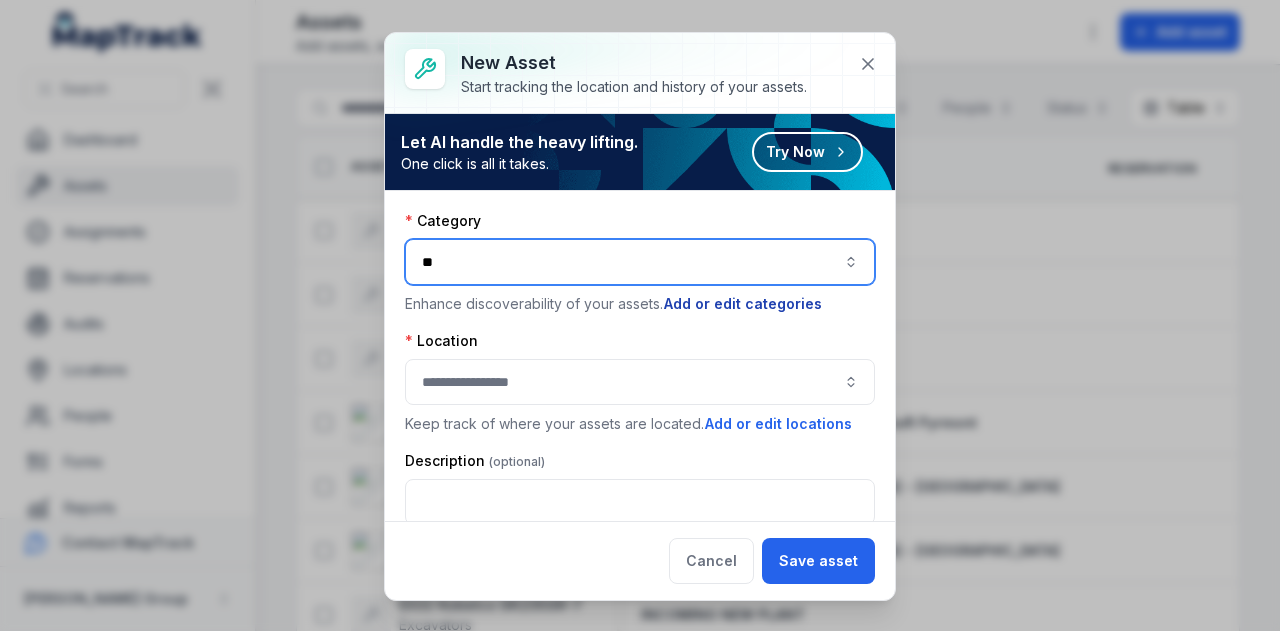 type on "*" 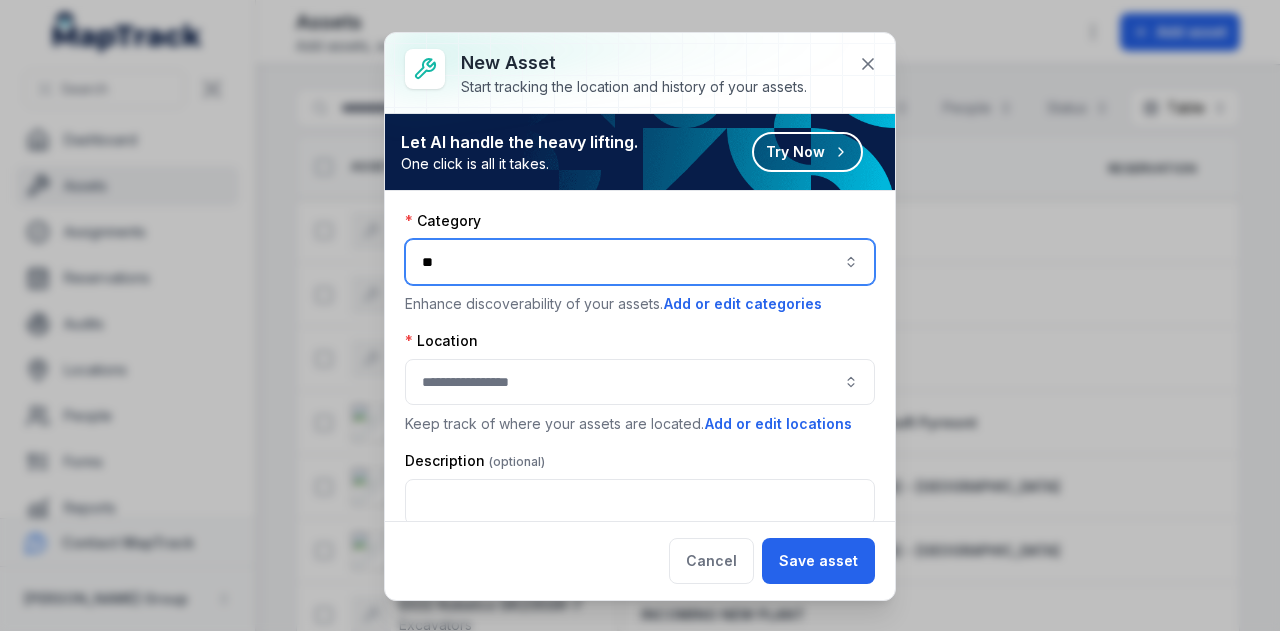 type on "*" 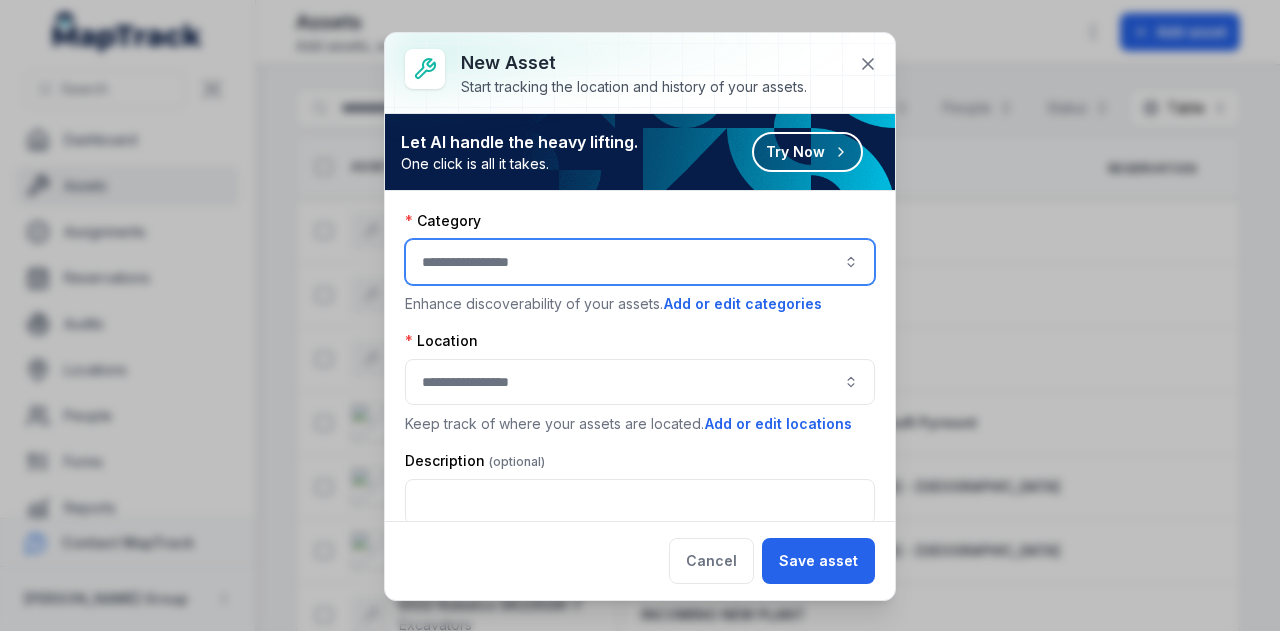 click at bounding box center [640, 262] 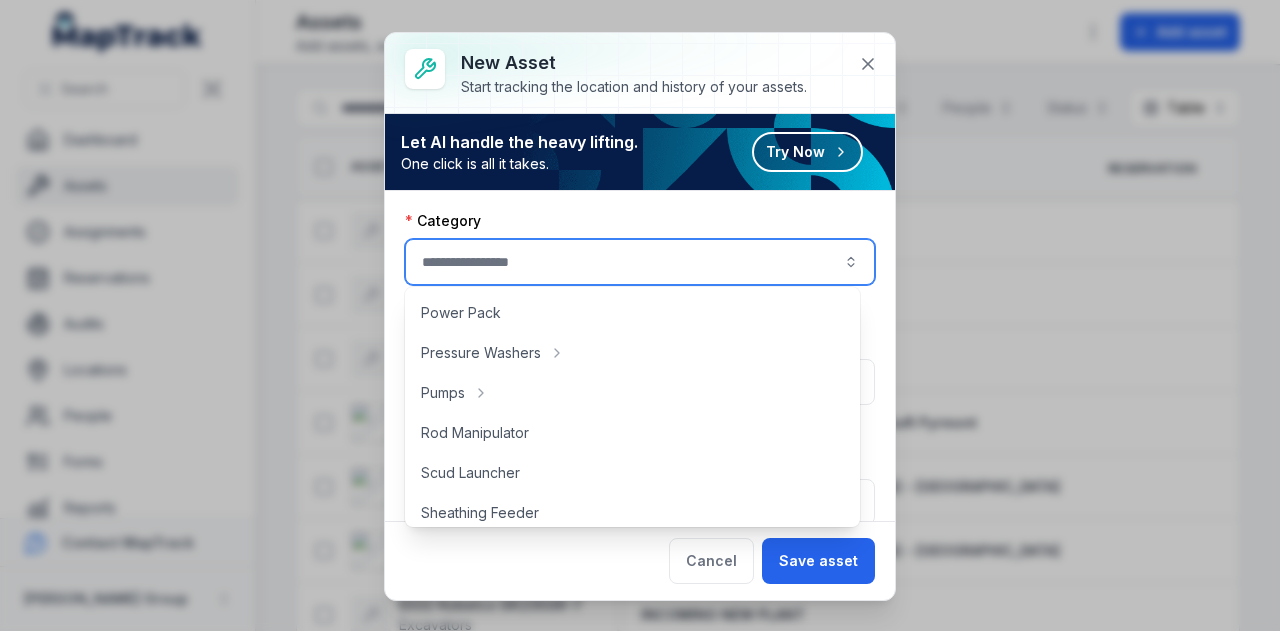 scroll, scrollTop: 900, scrollLeft: 0, axis: vertical 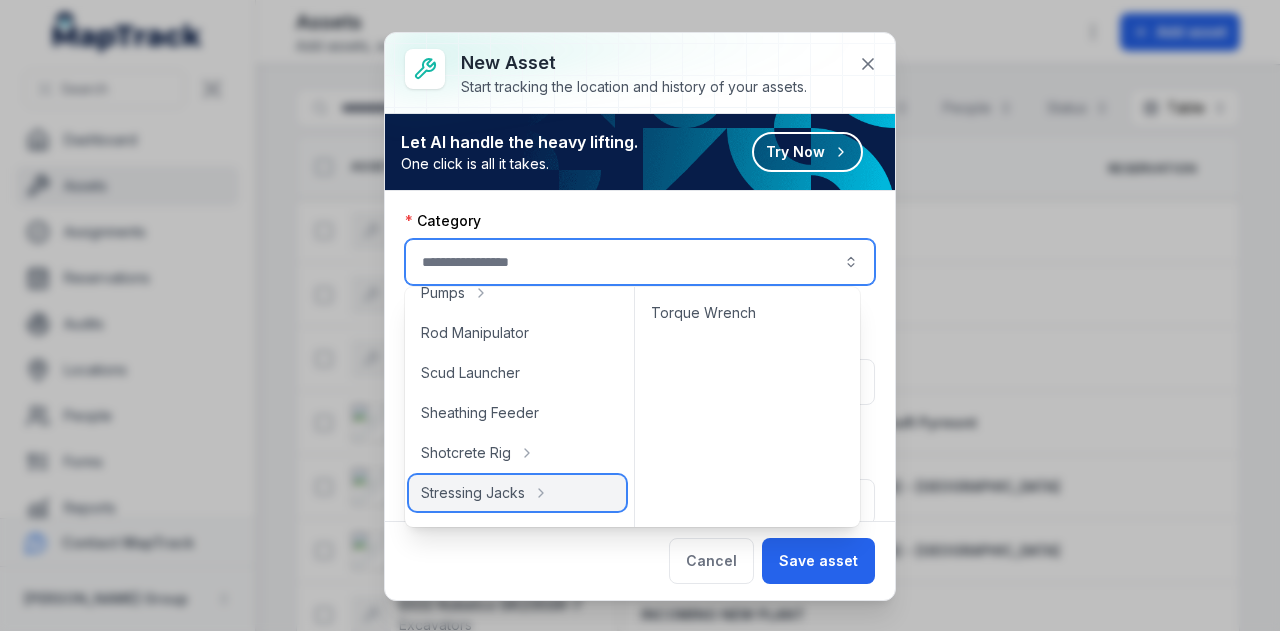 click on "Stressing Jacks" at bounding box center [473, 493] 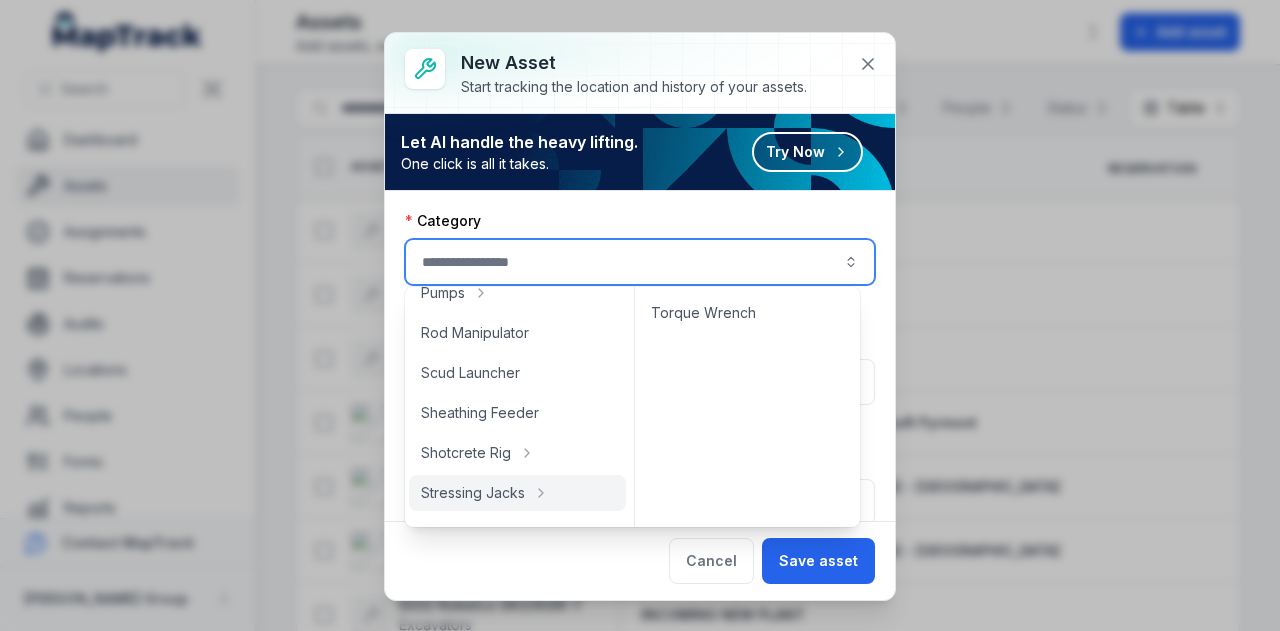 type on "**********" 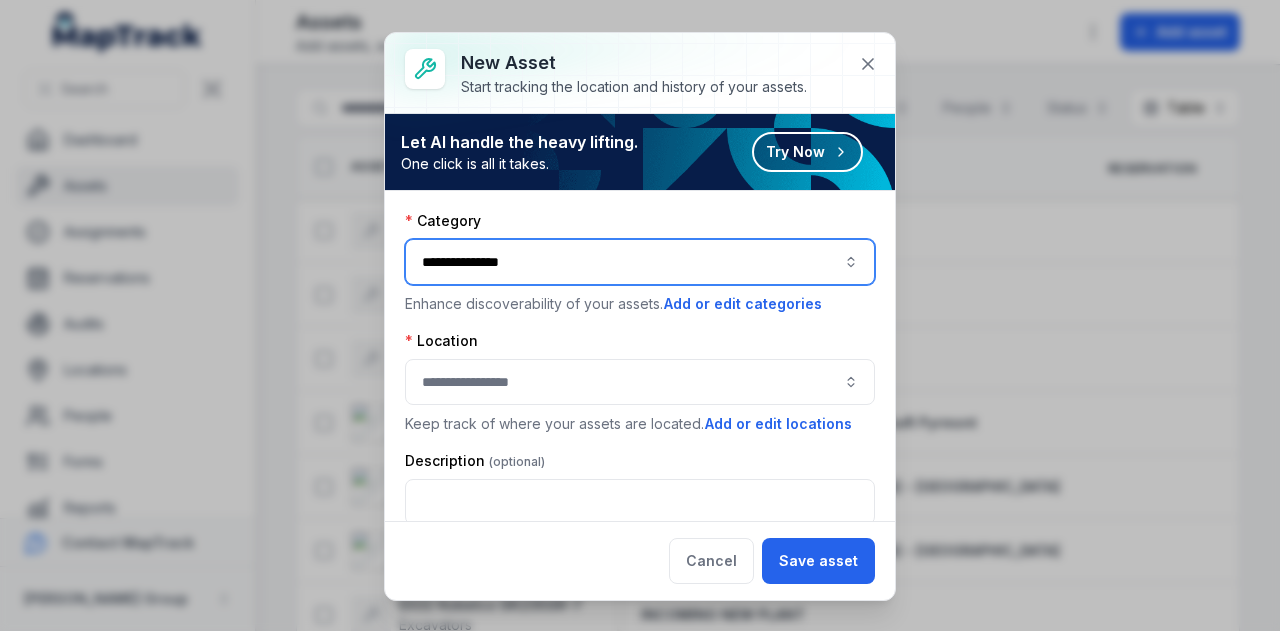 click at bounding box center (640, 382) 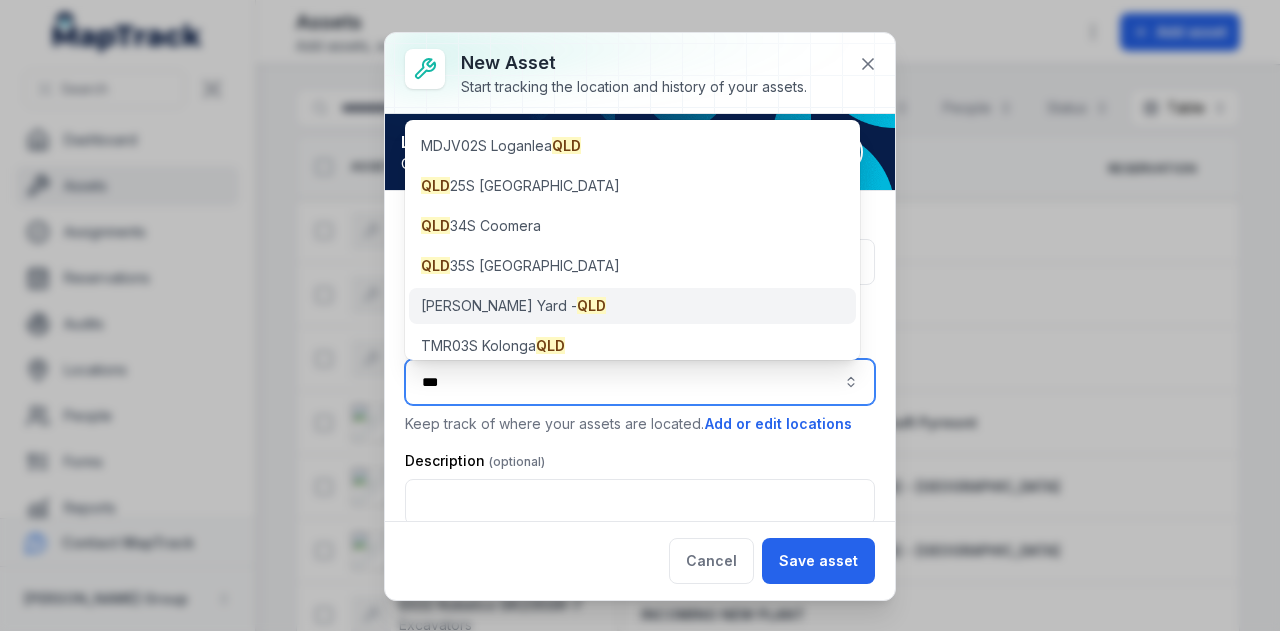type on "***" 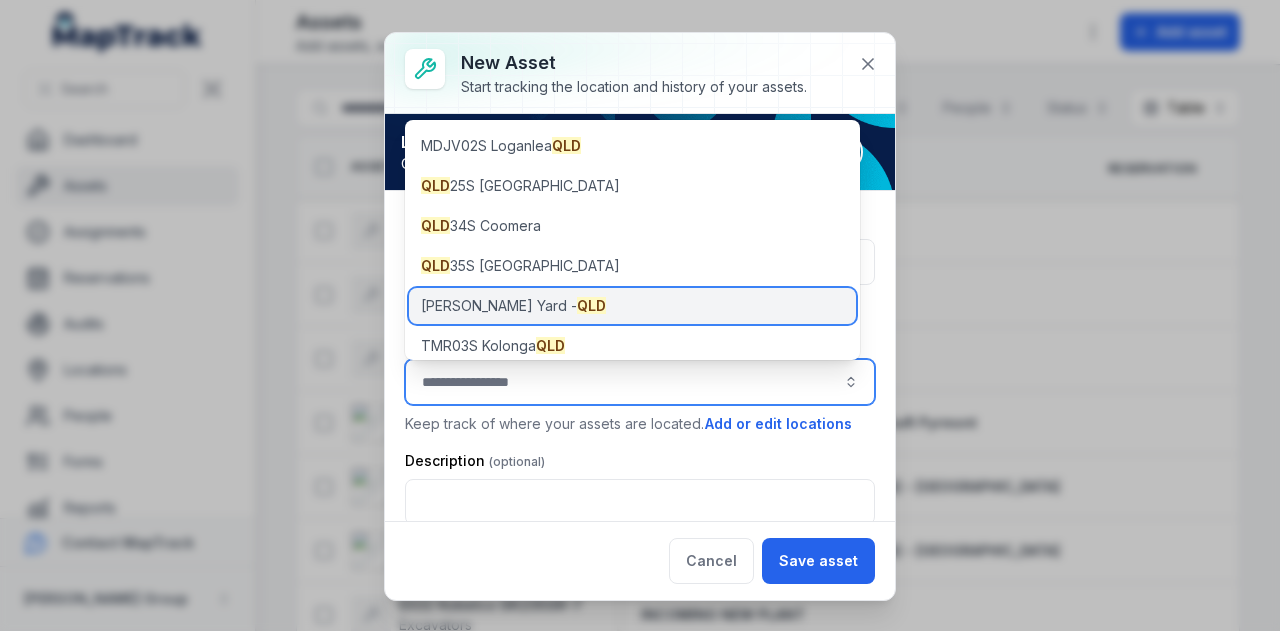click on "[PERSON_NAME] Yard -  QLD" at bounding box center [632, 306] 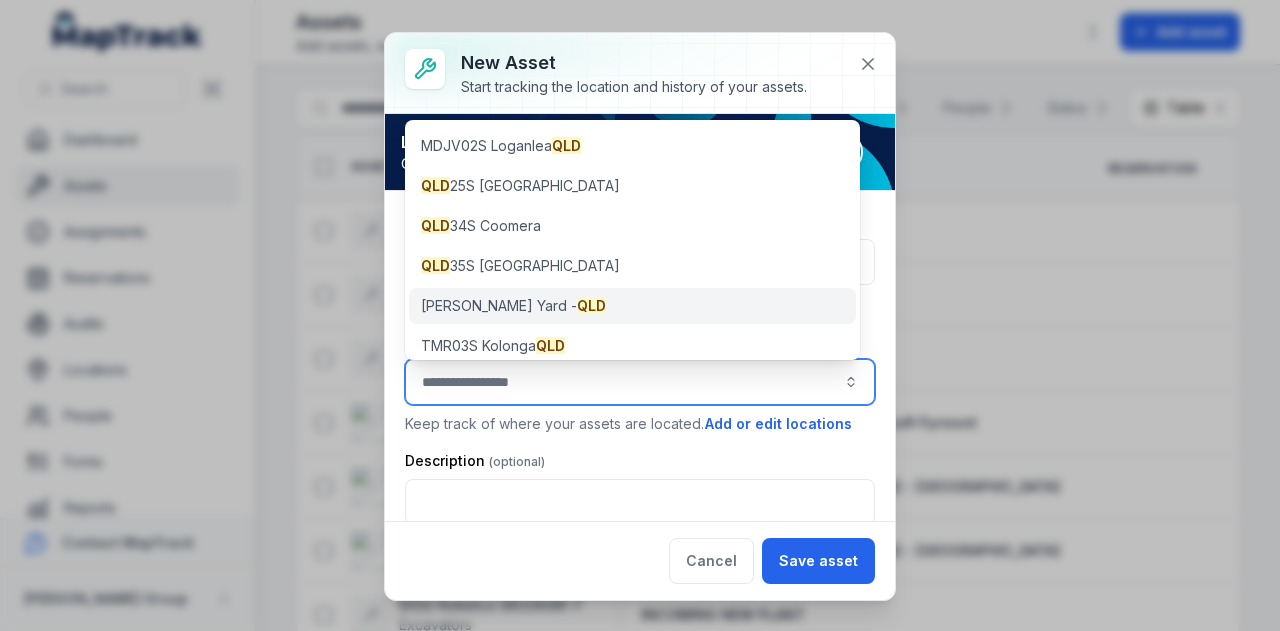 type on "**********" 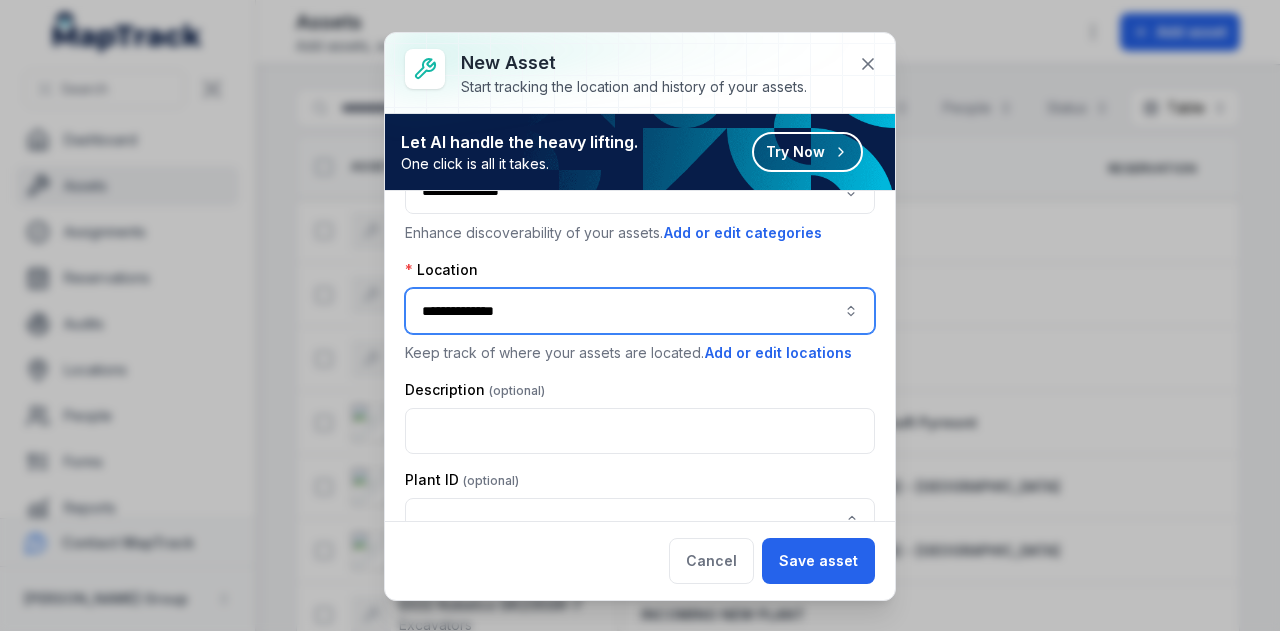 scroll, scrollTop: 100, scrollLeft: 0, axis: vertical 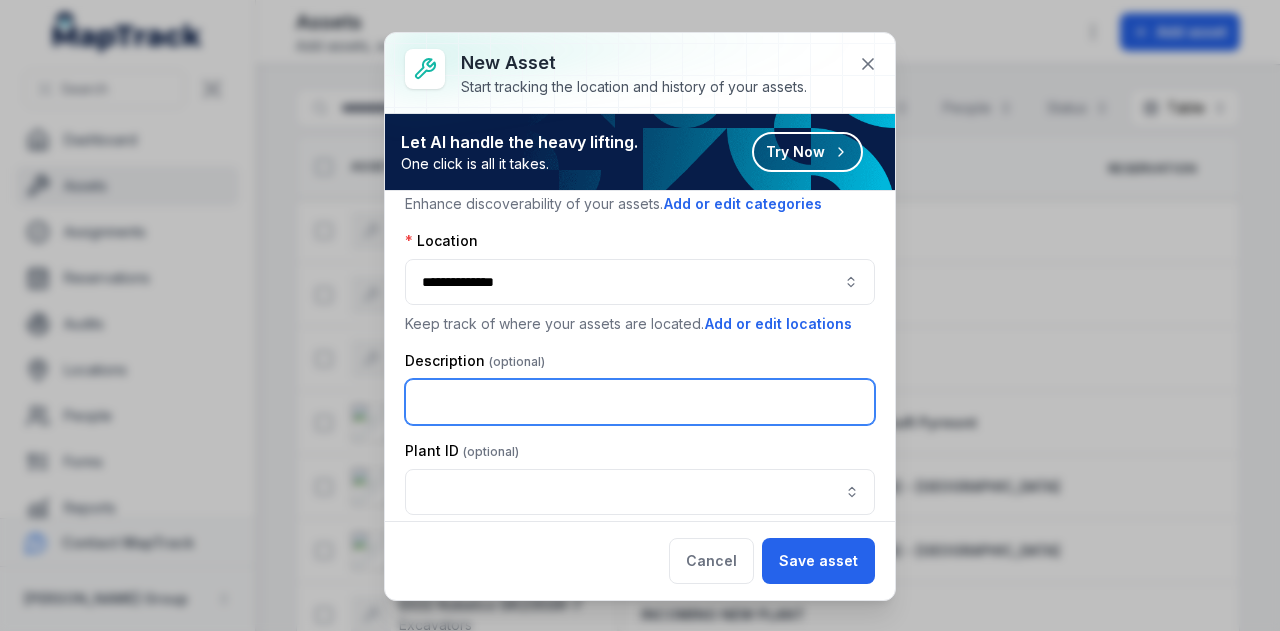 click at bounding box center [640, 402] 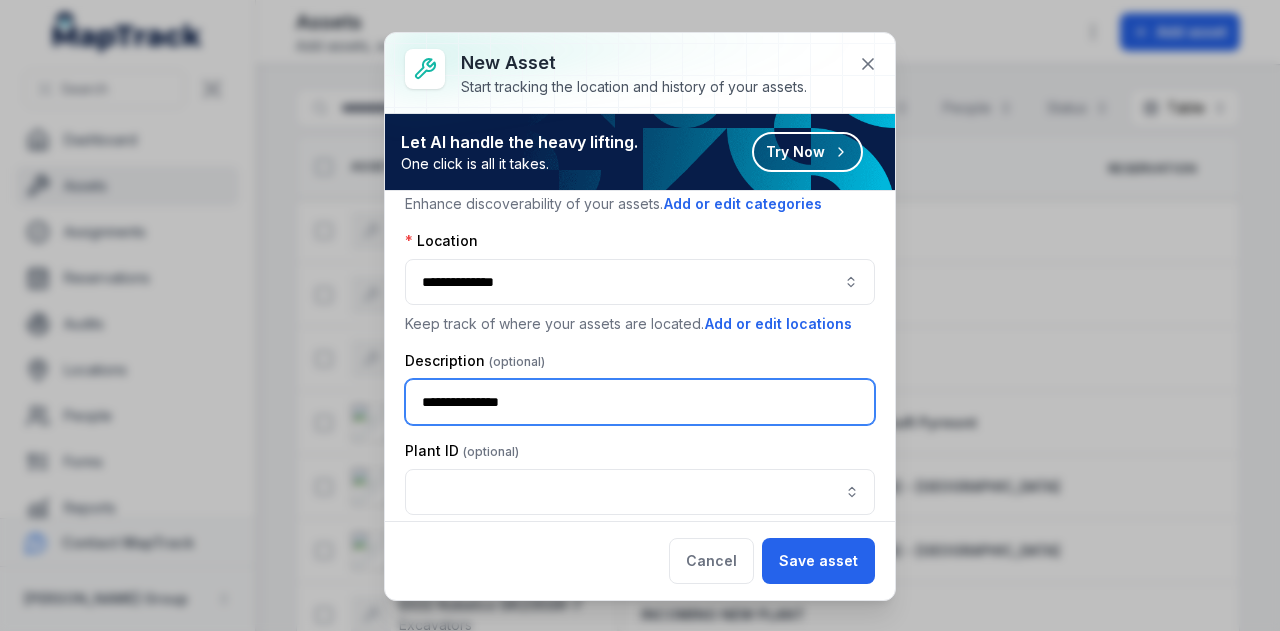 type on "**********" 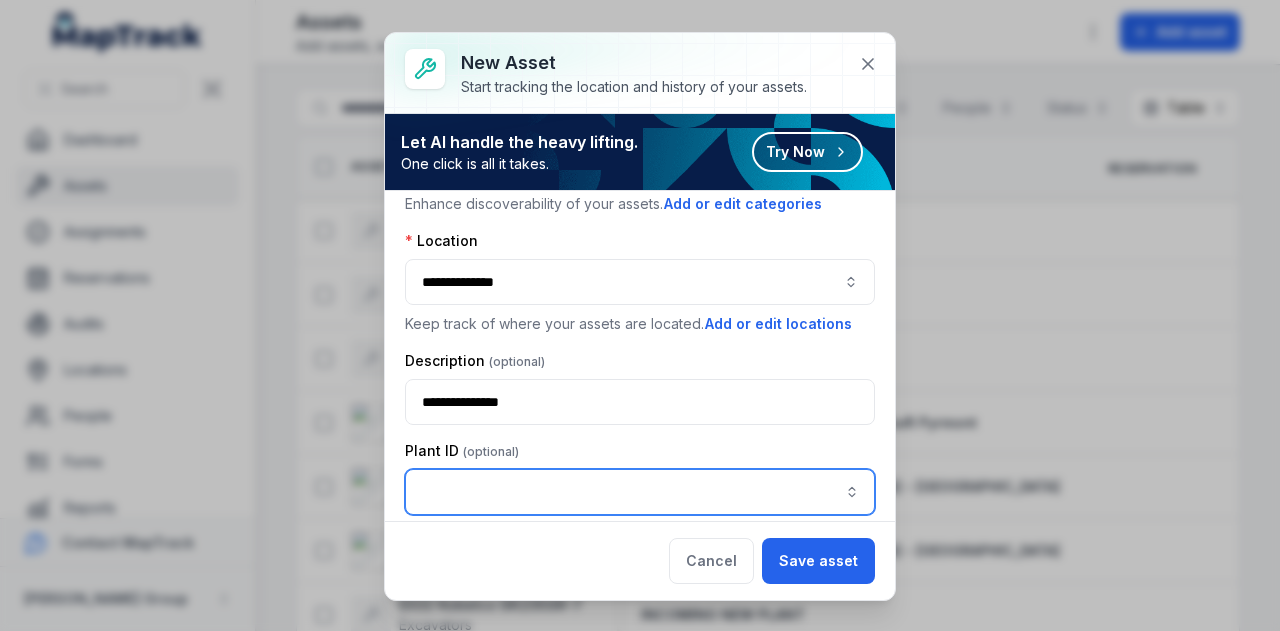 click at bounding box center (640, 492) 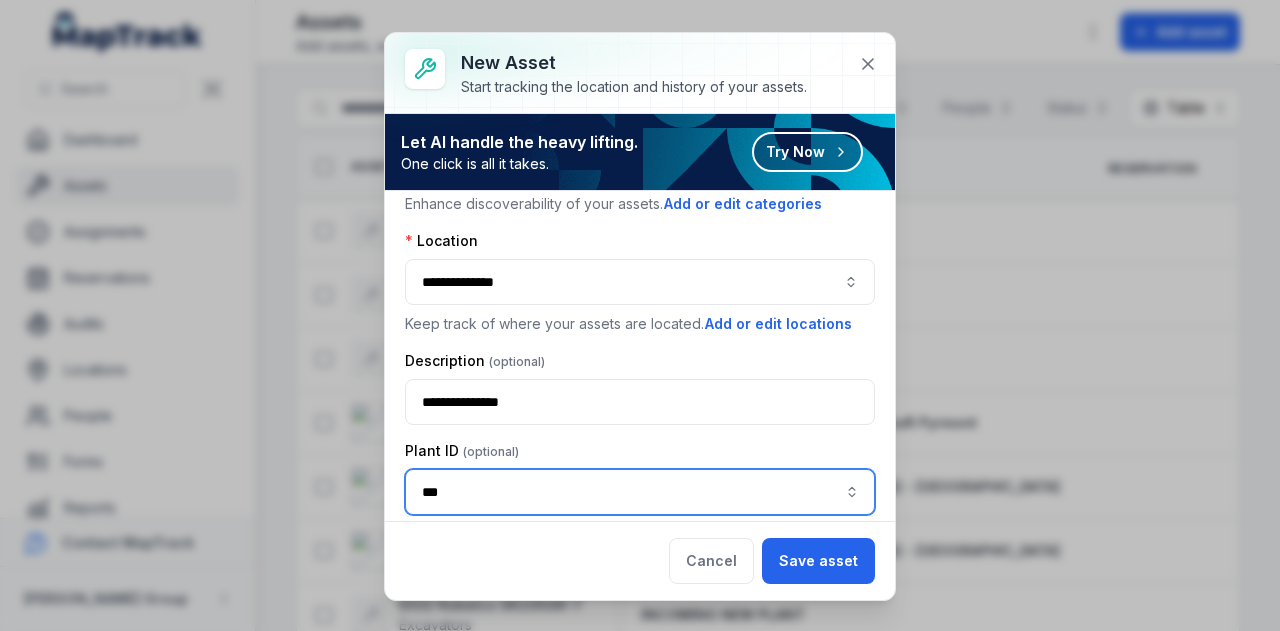 click on "Create   " TK3 "" at bounding box center (632, 541) 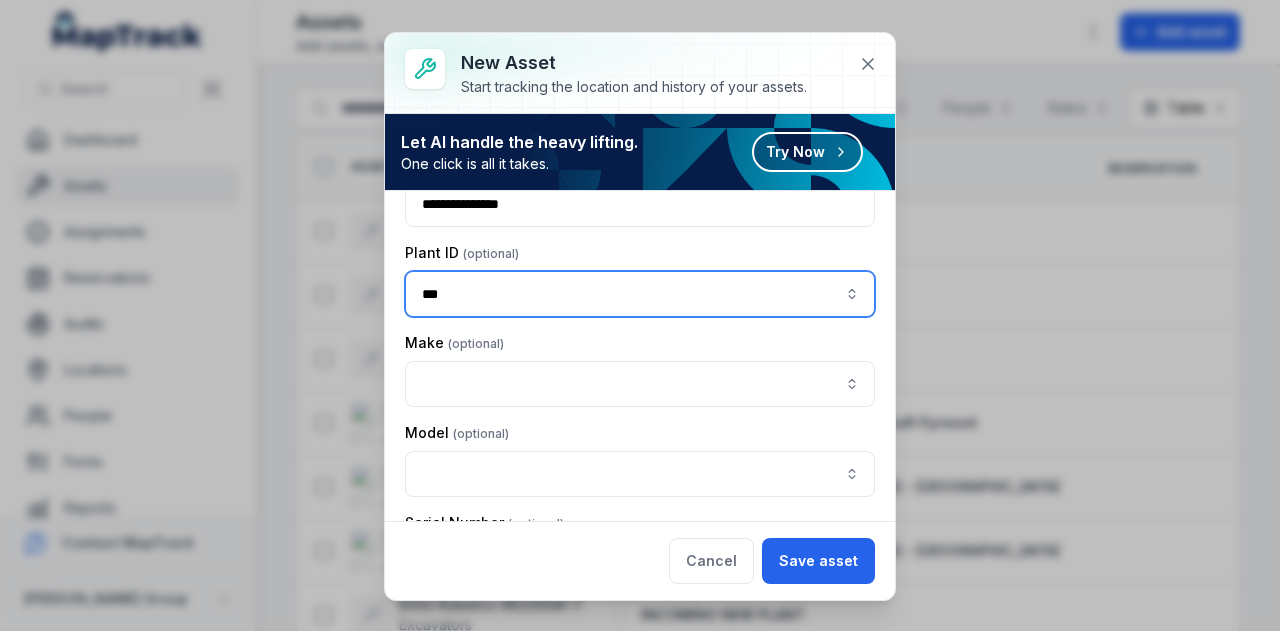 scroll, scrollTop: 300, scrollLeft: 0, axis: vertical 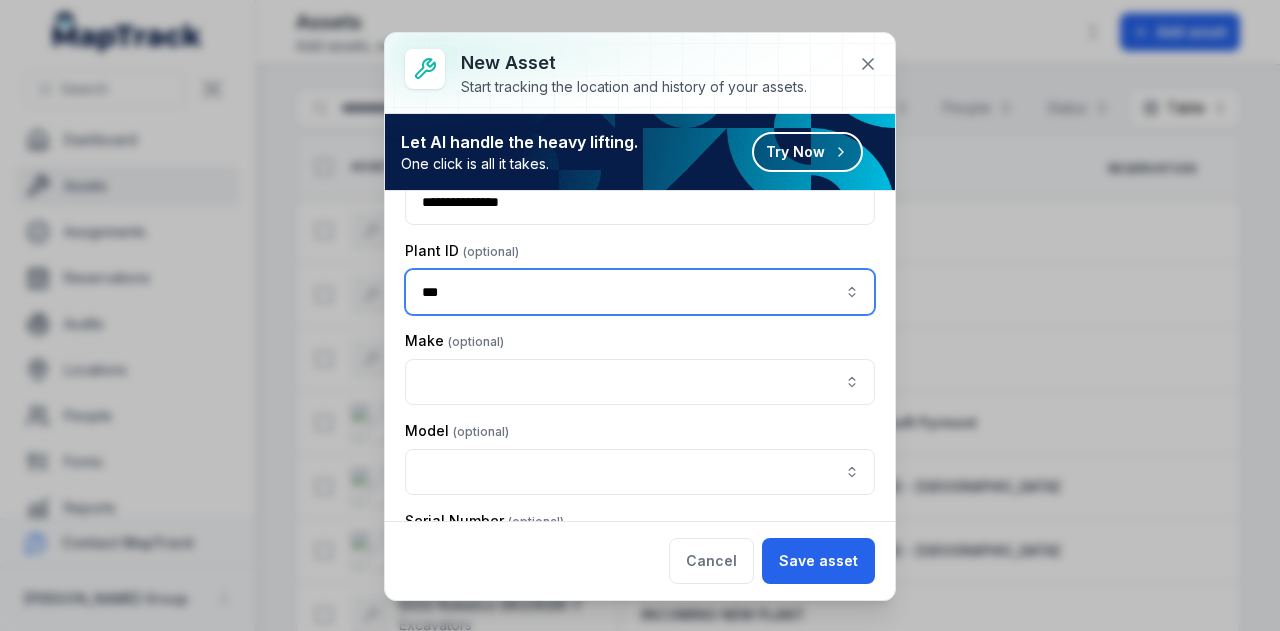 type on "***" 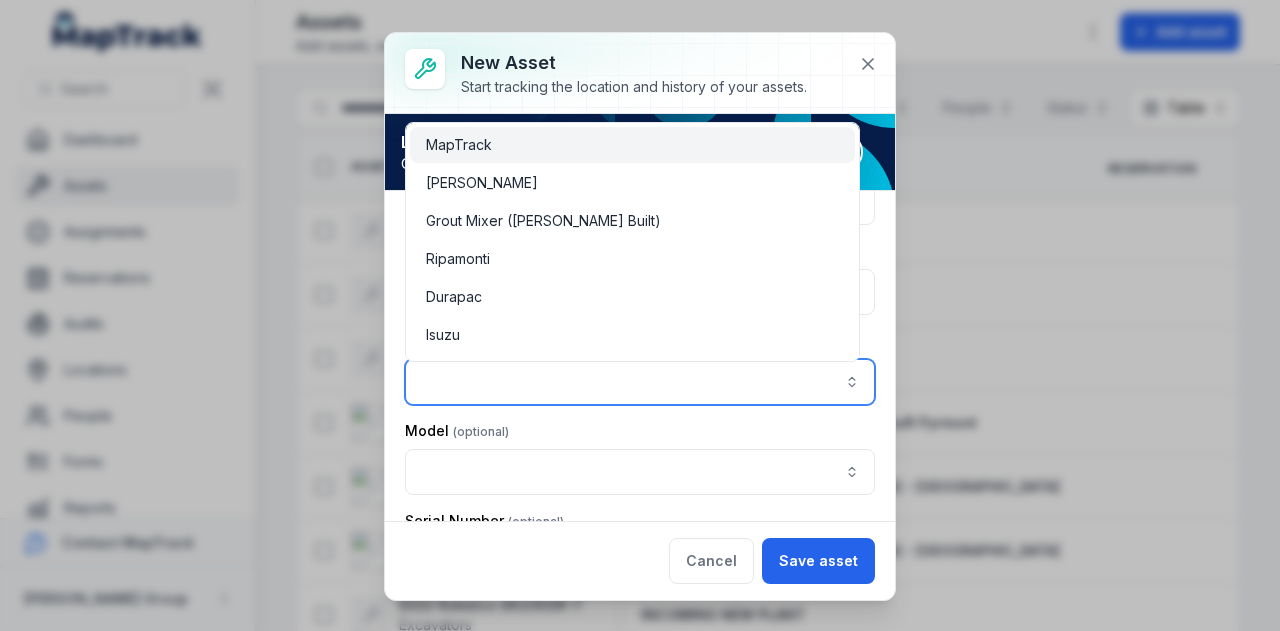 click at bounding box center (640, 382) 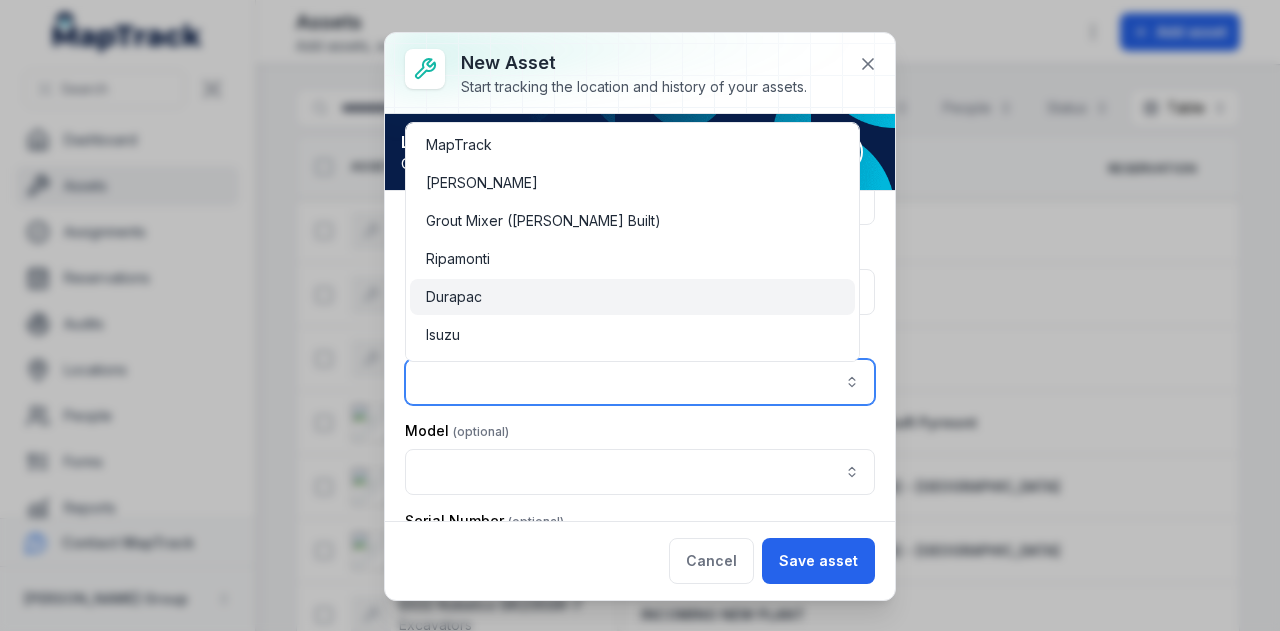 type on "*******" 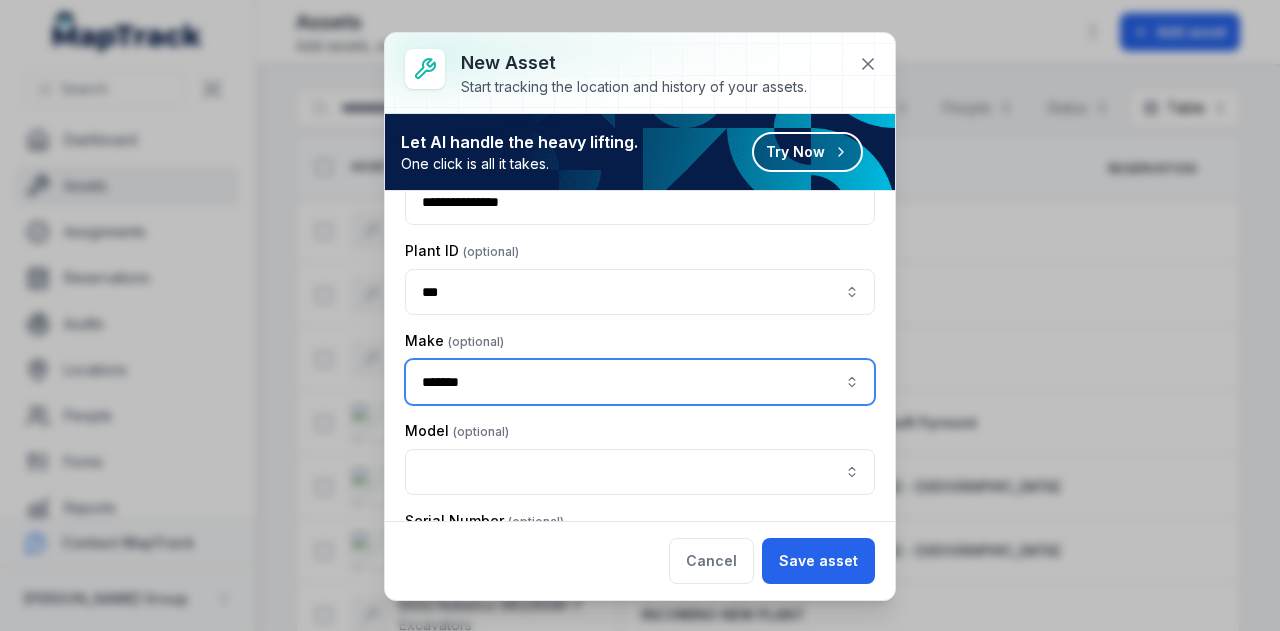 click on "Durapac" at bounding box center (632, 297) 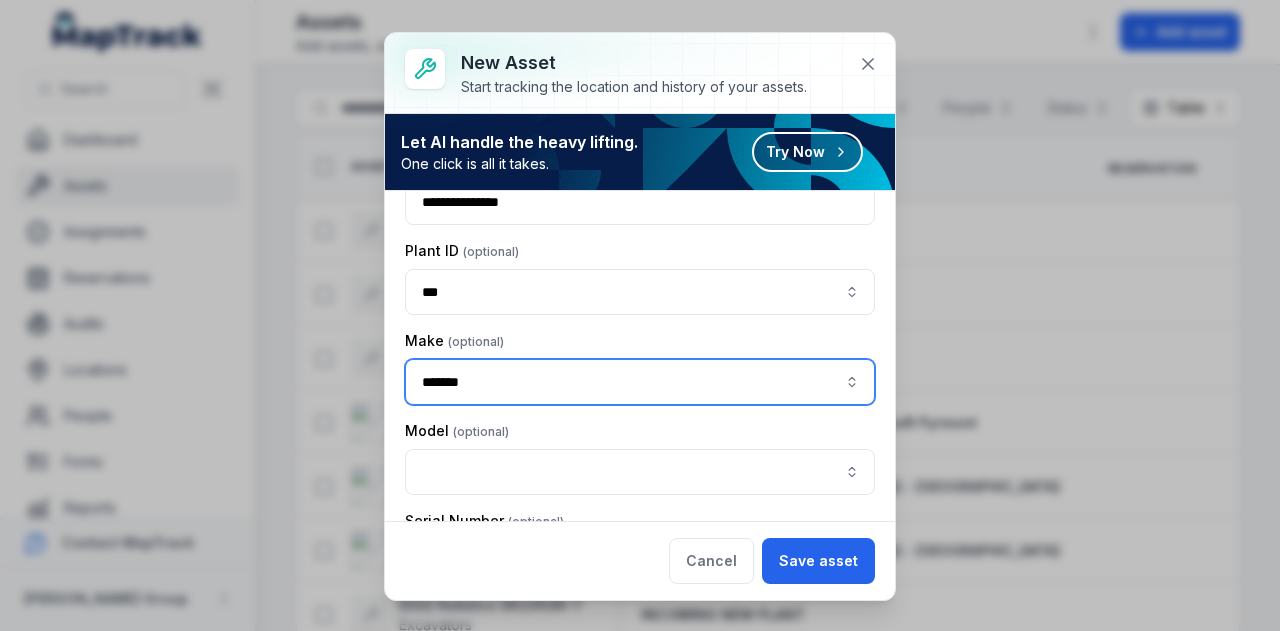 scroll, scrollTop: 400, scrollLeft: 0, axis: vertical 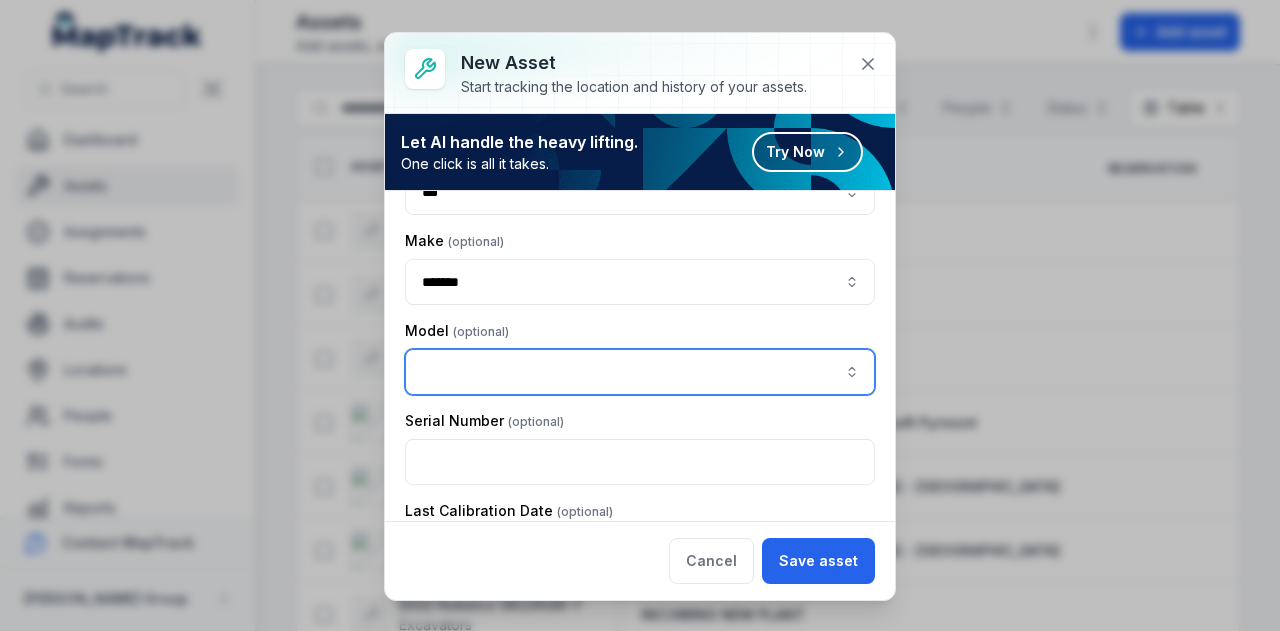 click at bounding box center [640, 372] 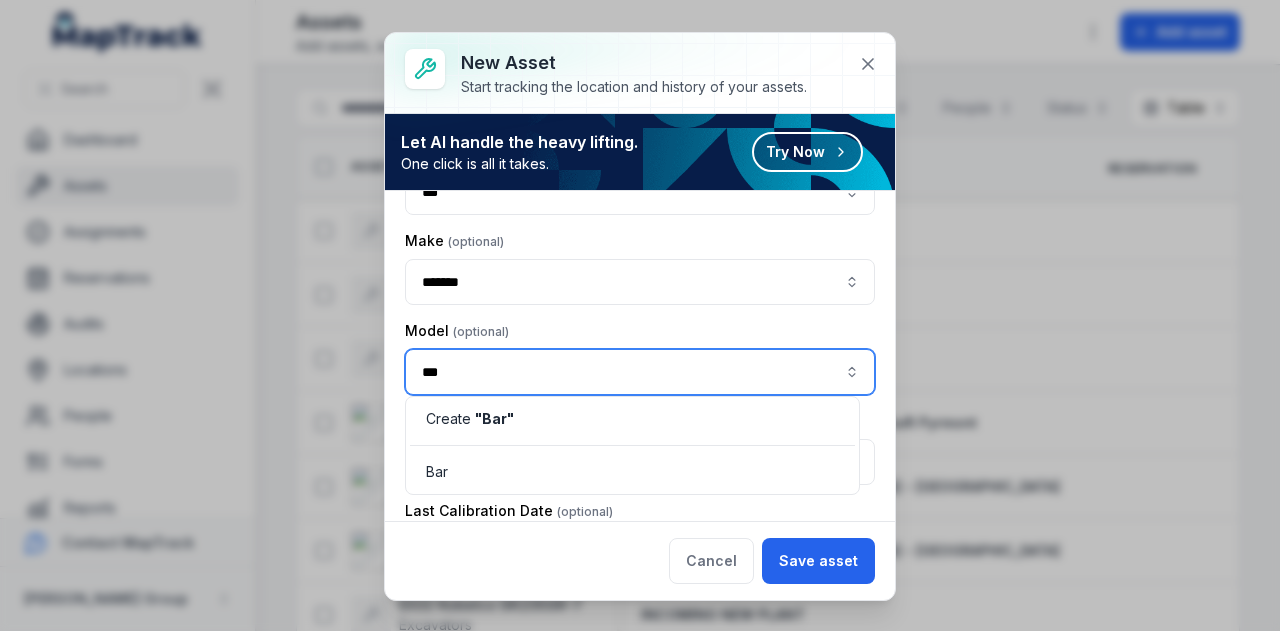 type on "***" 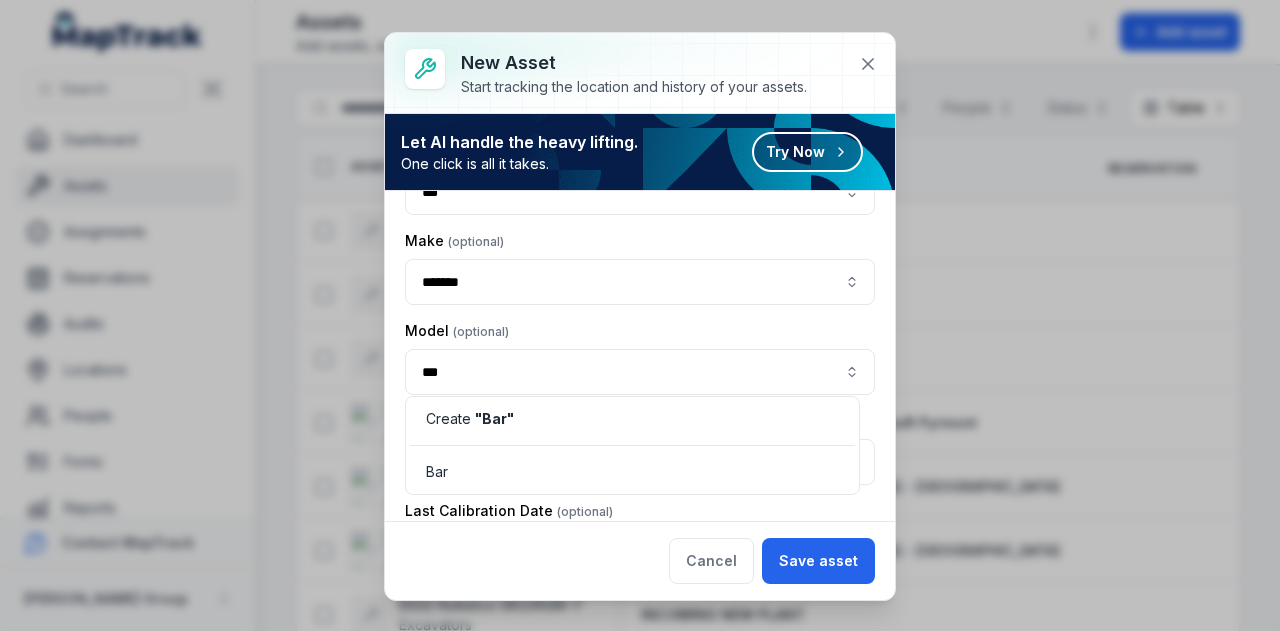 click on "Create   " Bar " Bar" at bounding box center (632, 445) 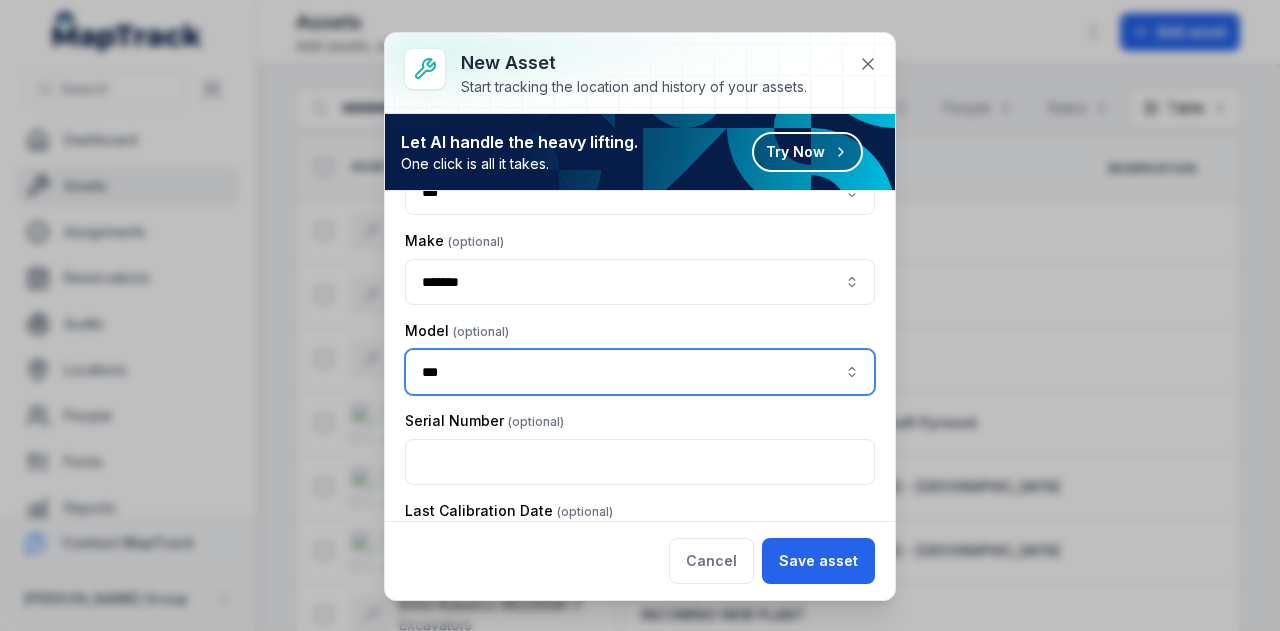 click on "Bar" at bounding box center (632, 472) 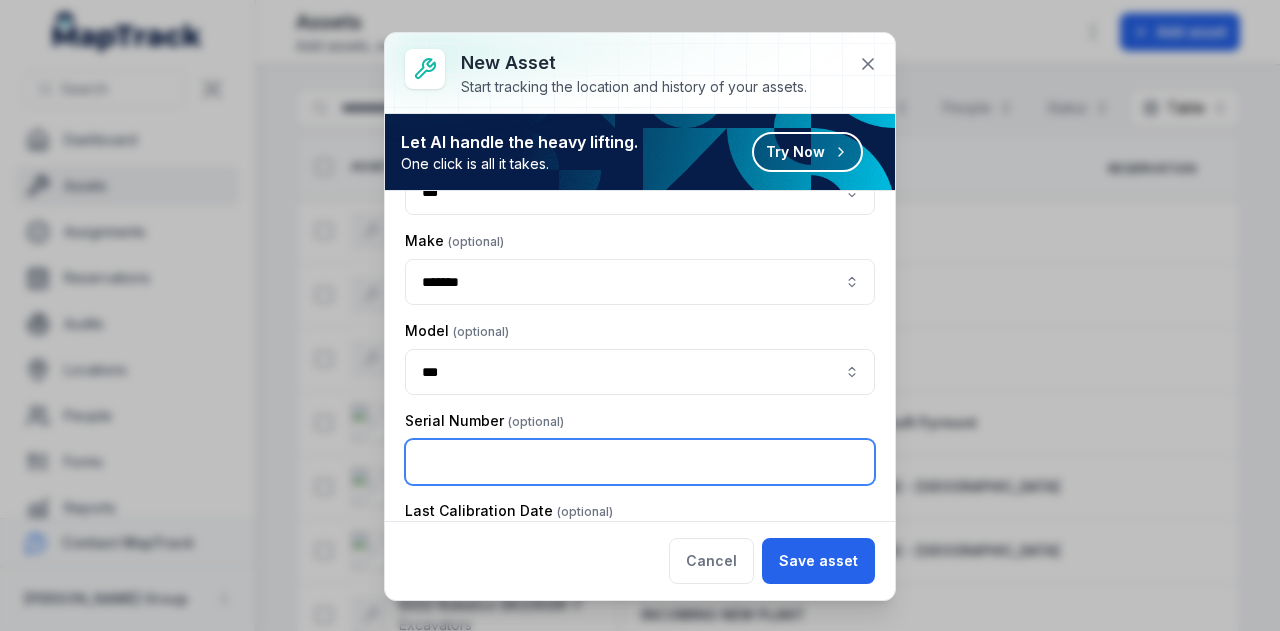 click at bounding box center [640, 462] 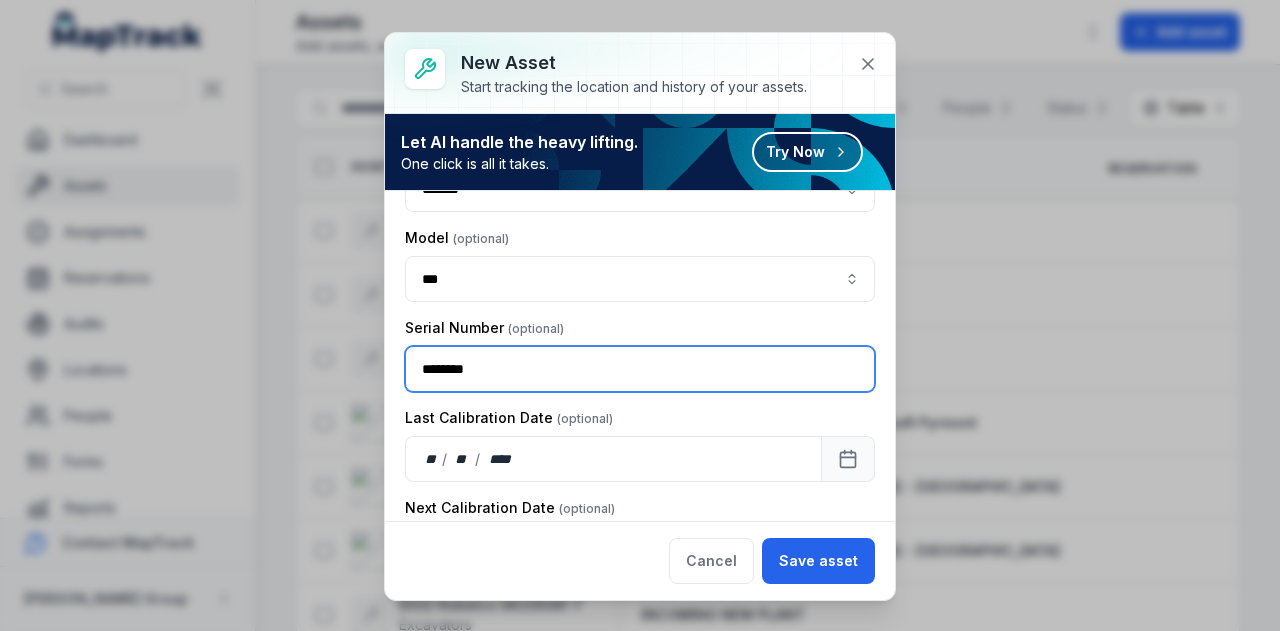 scroll, scrollTop: 600, scrollLeft: 0, axis: vertical 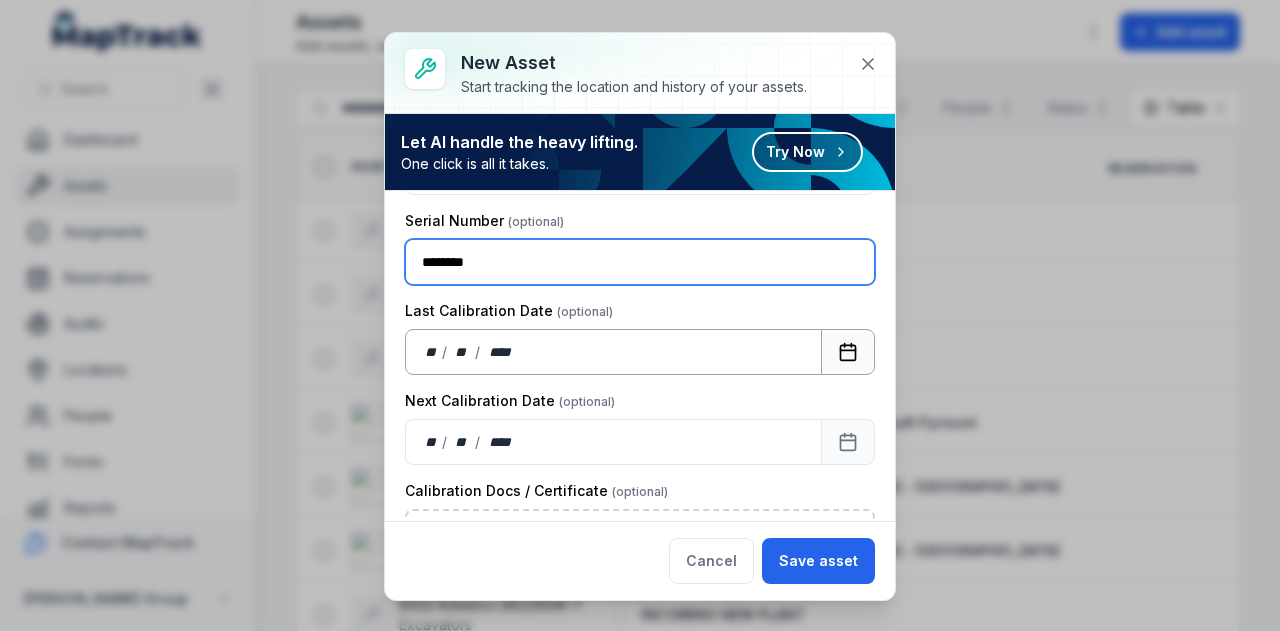 type on "********" 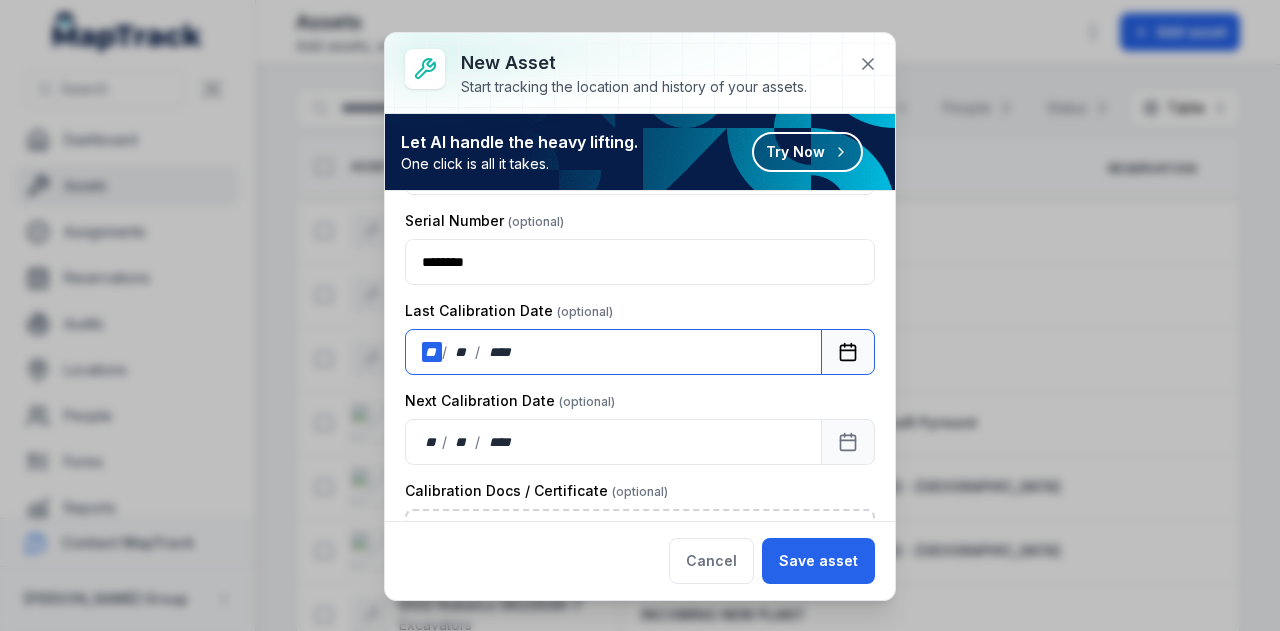 click on "**" at bounding box center (432, 352) 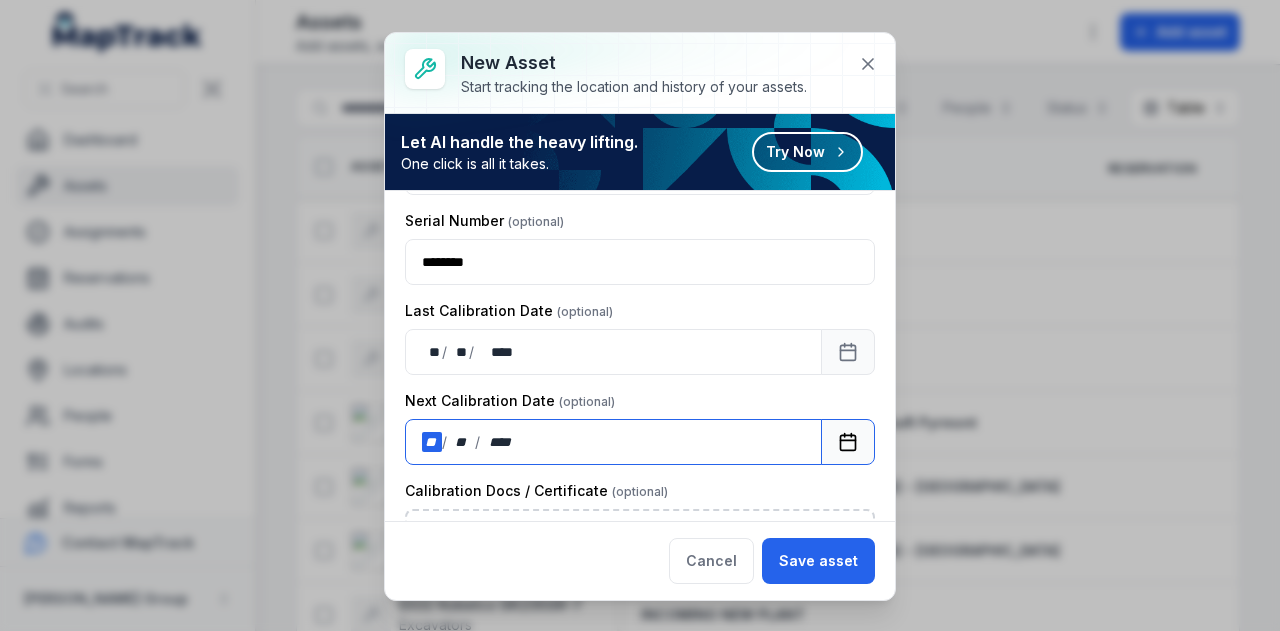 click on "/" at bounding box center [445, 442] 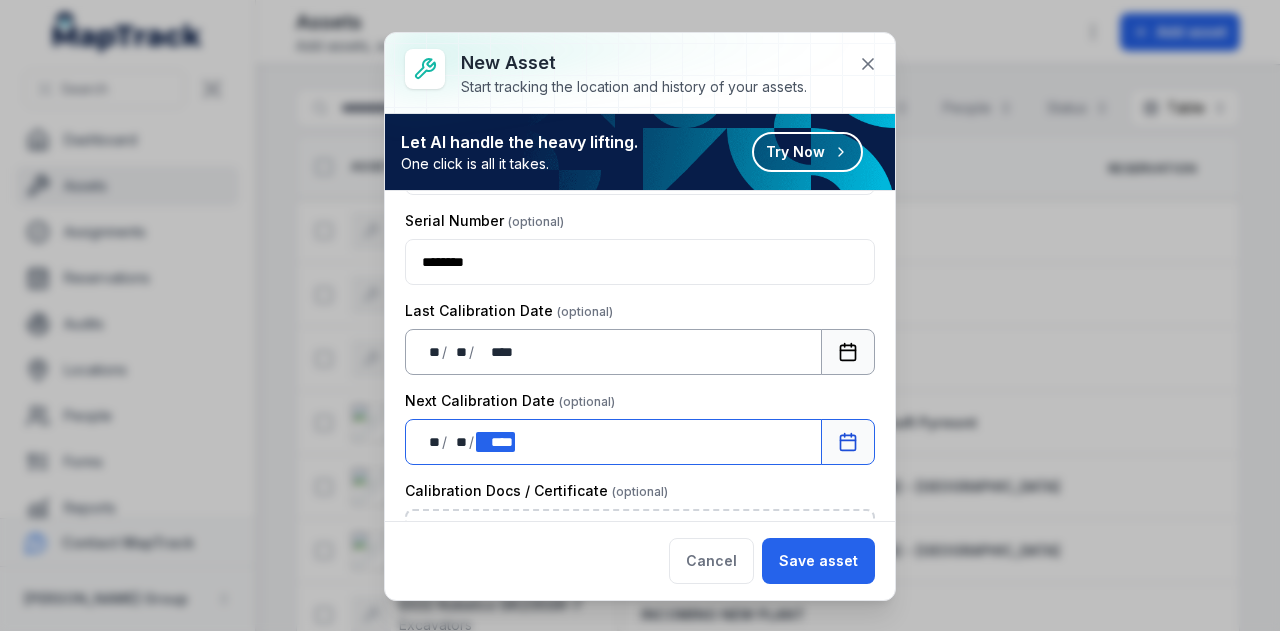 scroll, scrollTop: 800, scrollLeft: 0, axis: vertical 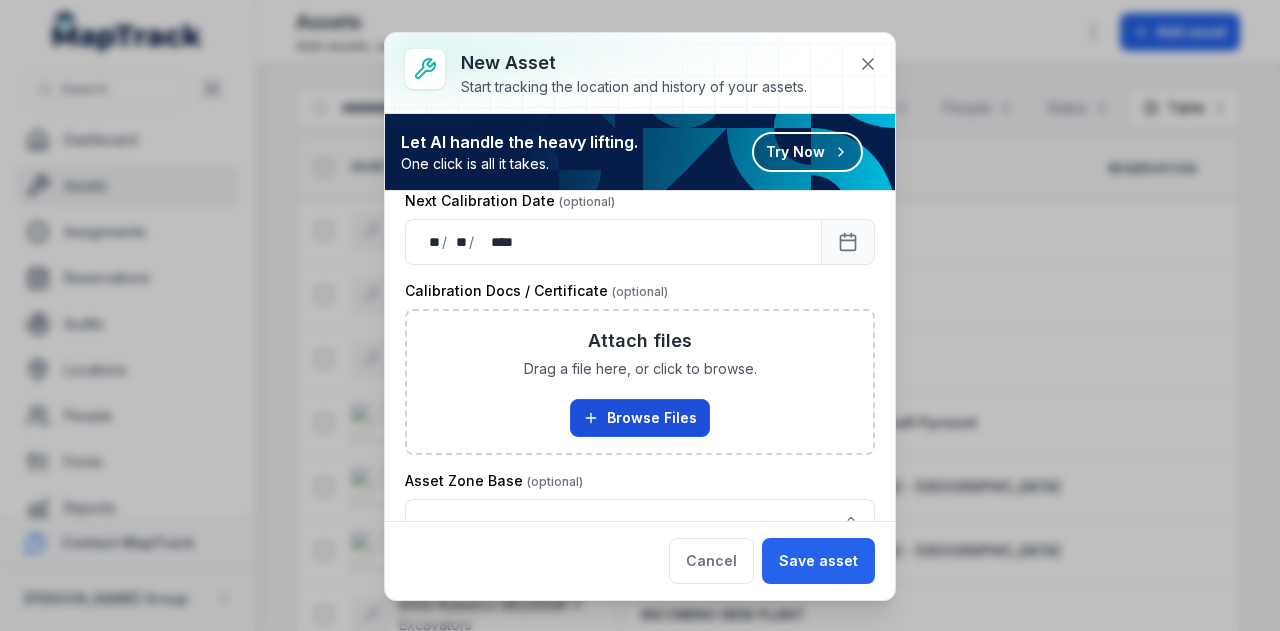 click on "Browse Files" at bounding box center [640, 418] 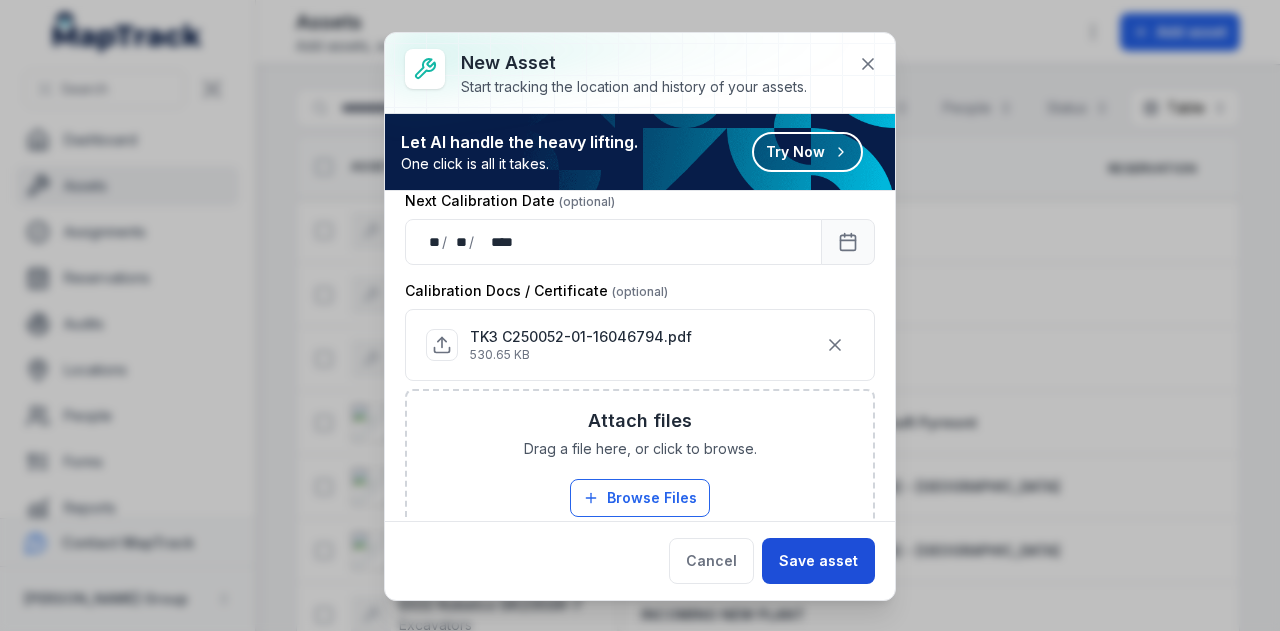 click on "Save asset" at bounding box center (818, 561) 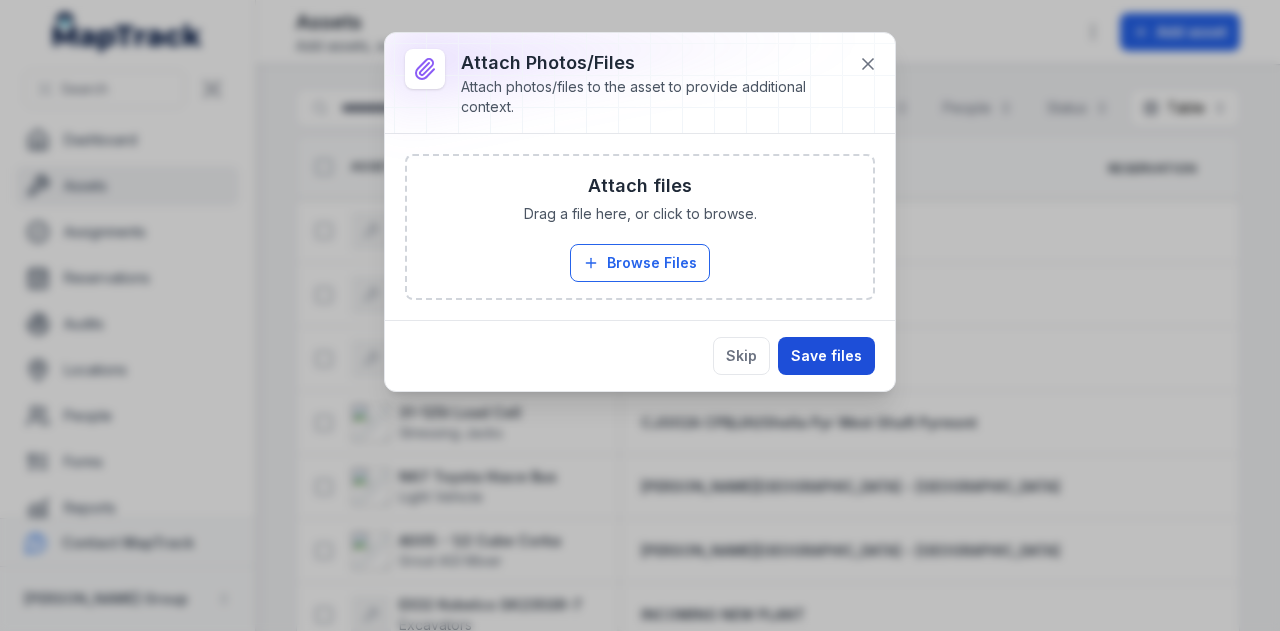 click on "Save files" at bounding box center (826, 356) 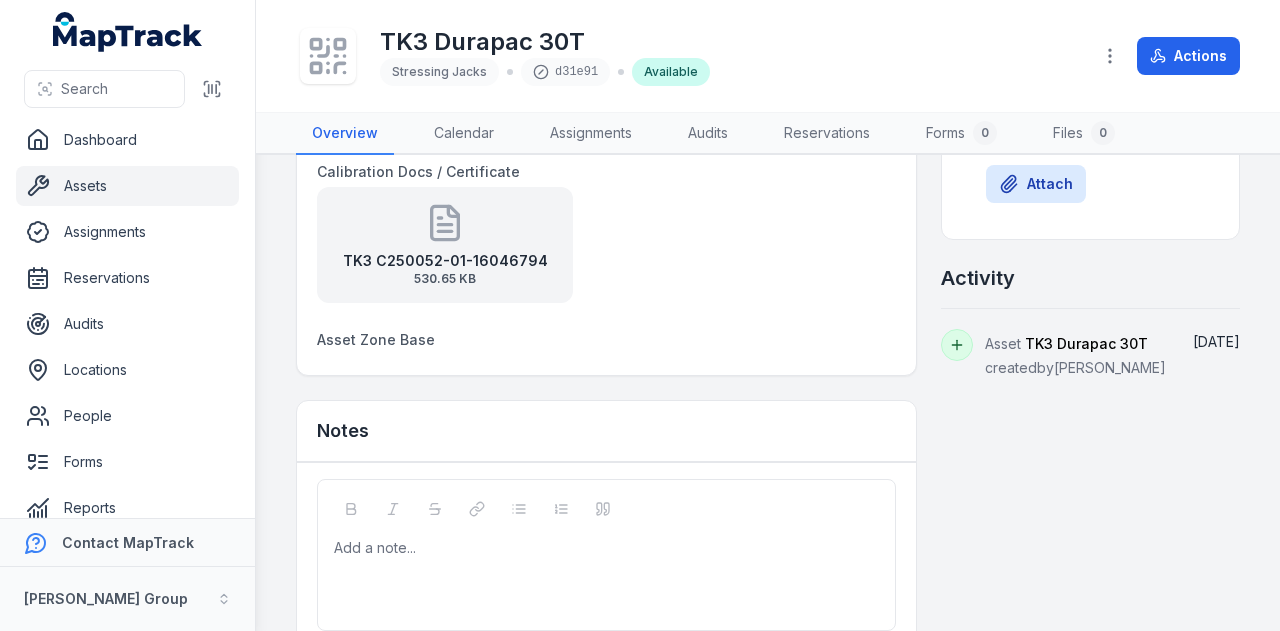 scroll, scrollTop: 0, scrollLeft: 0, axis: both 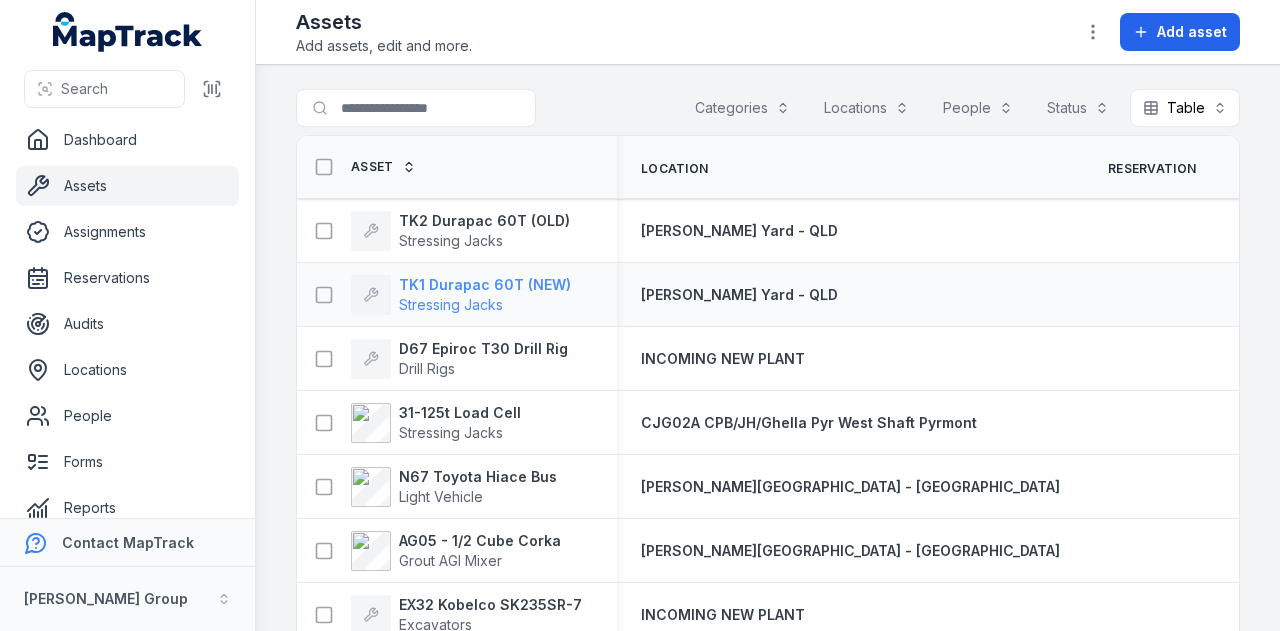 click on "TK1 Durapac 60T (NEW)" at bounding box center (485, 285) 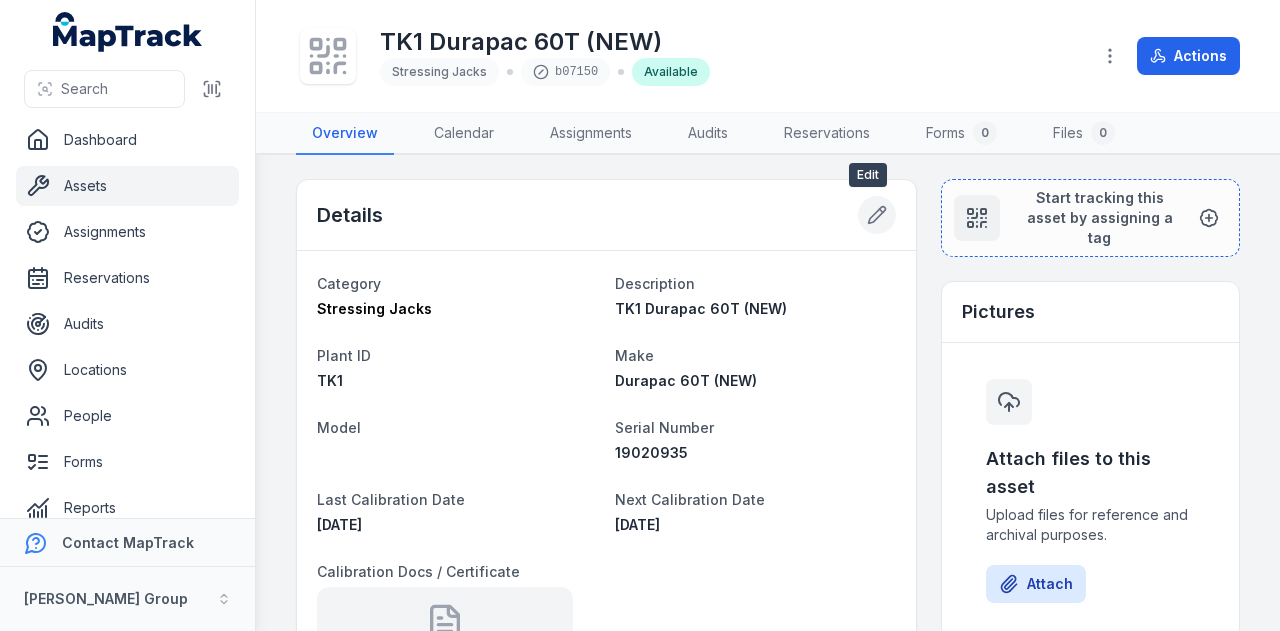 click 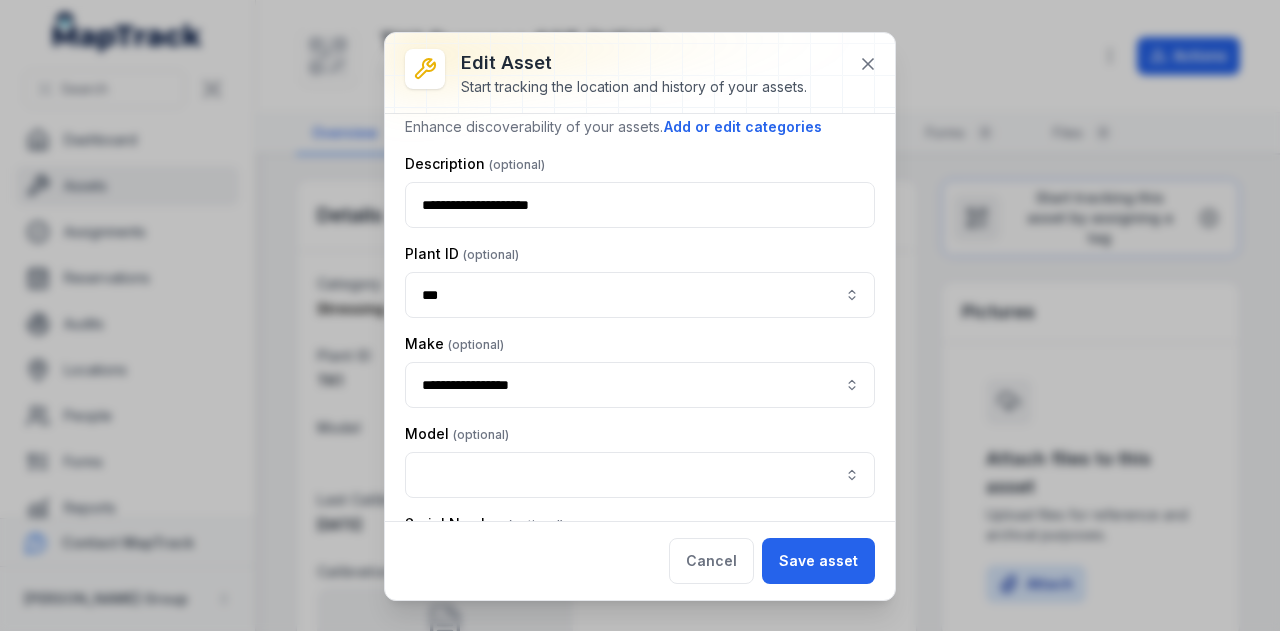scroll, scrollTop: 200, scrollLeft: 0, axis: vertical 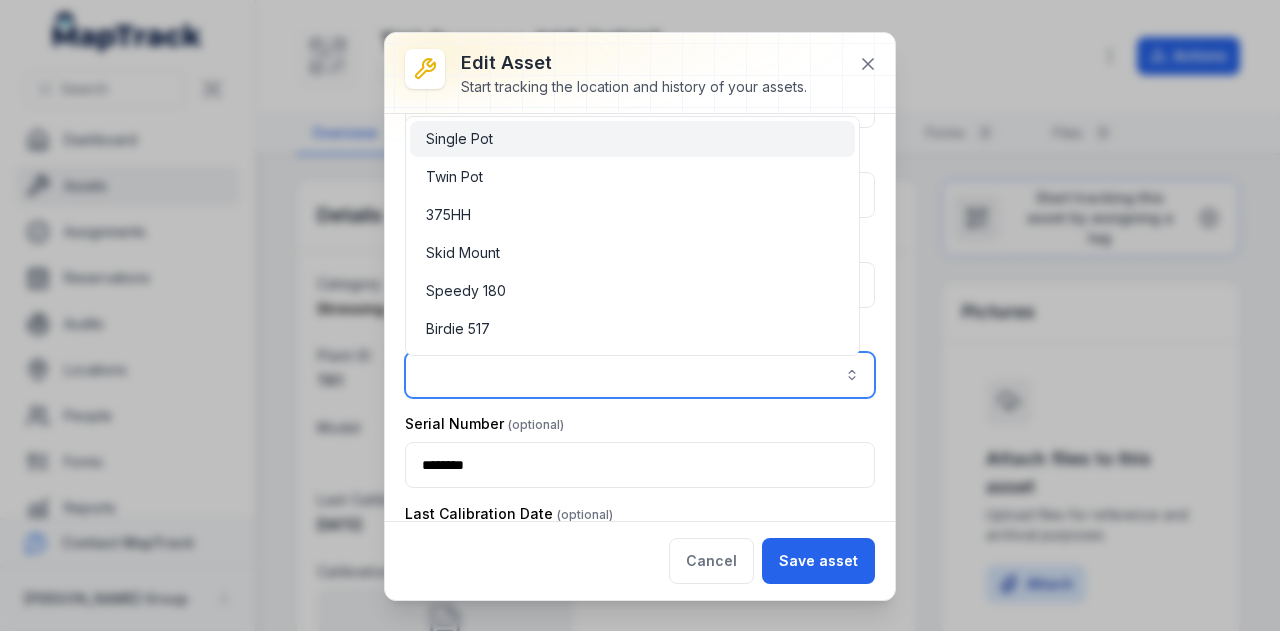 click at bounding box center (640, 375) 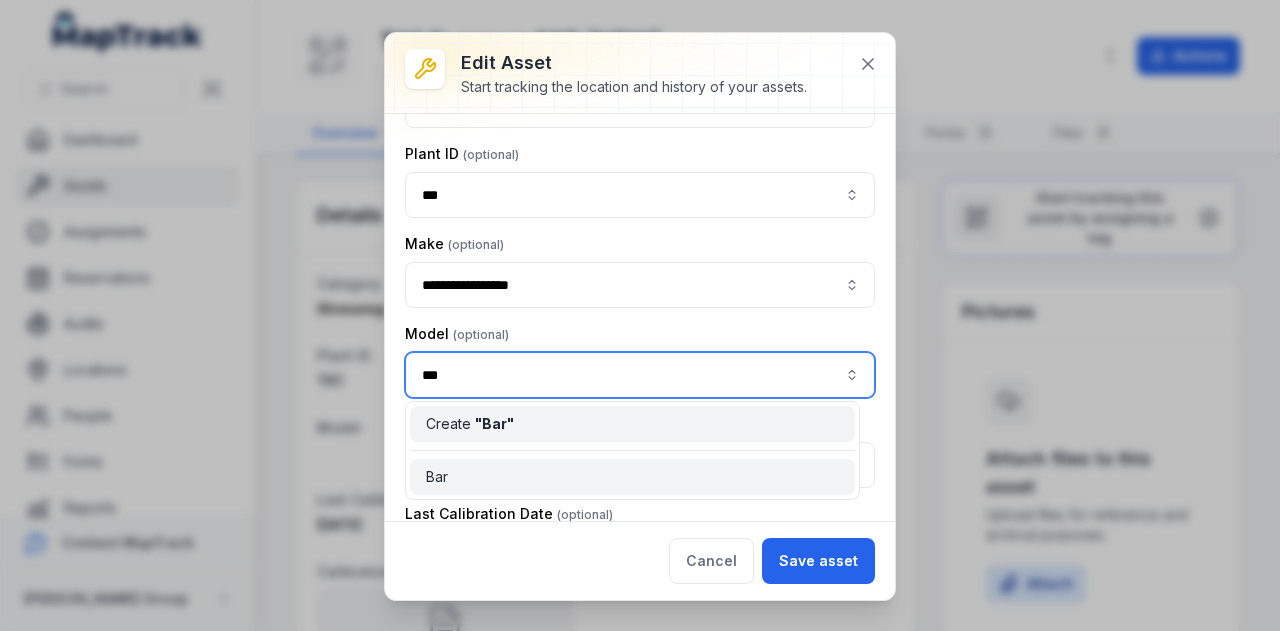 click on "Bar" at bounding box center [632, 477] 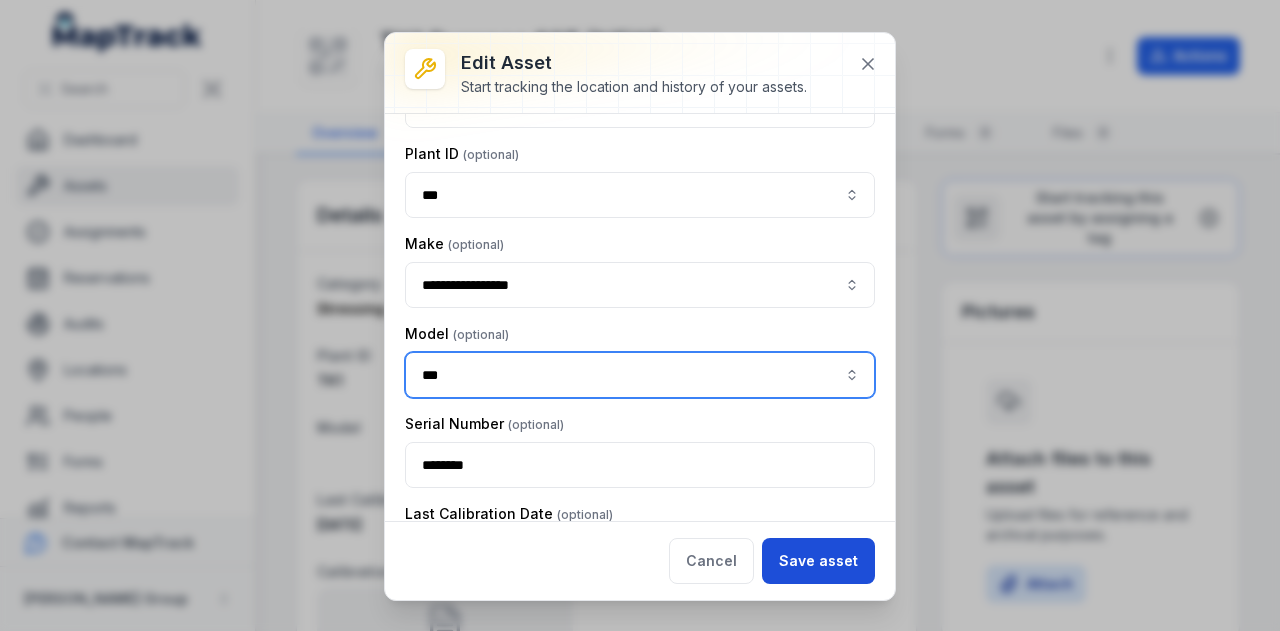 type on "***" 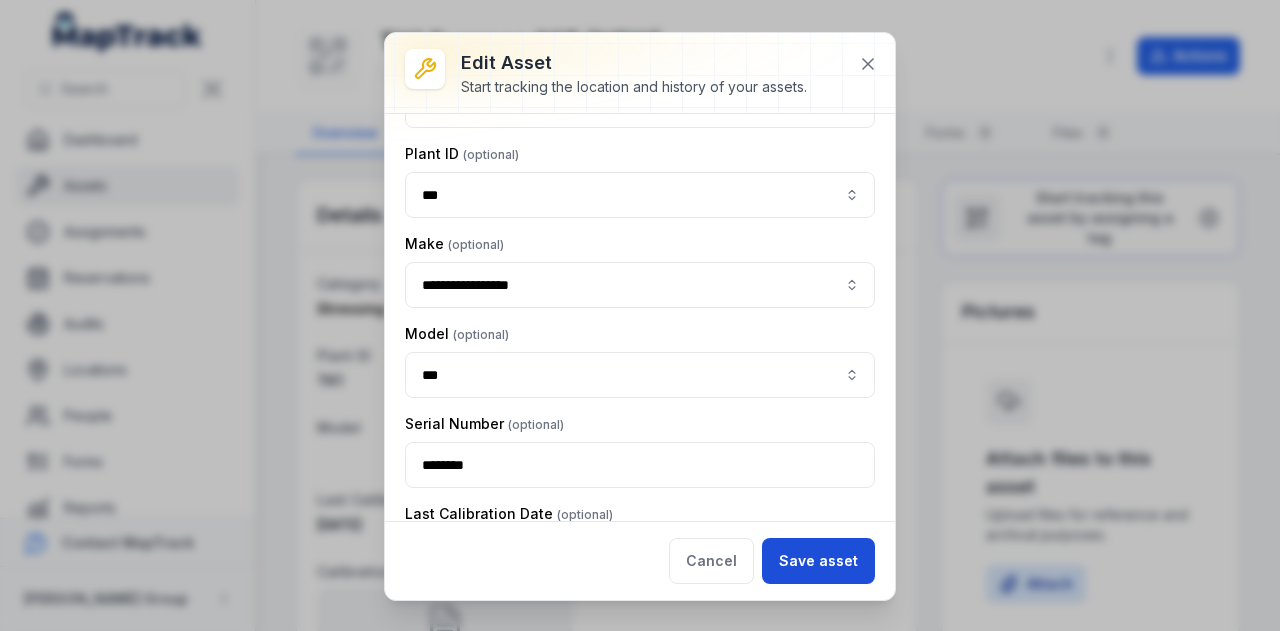 click on "Save asset" at bounding box center (818, 561) 